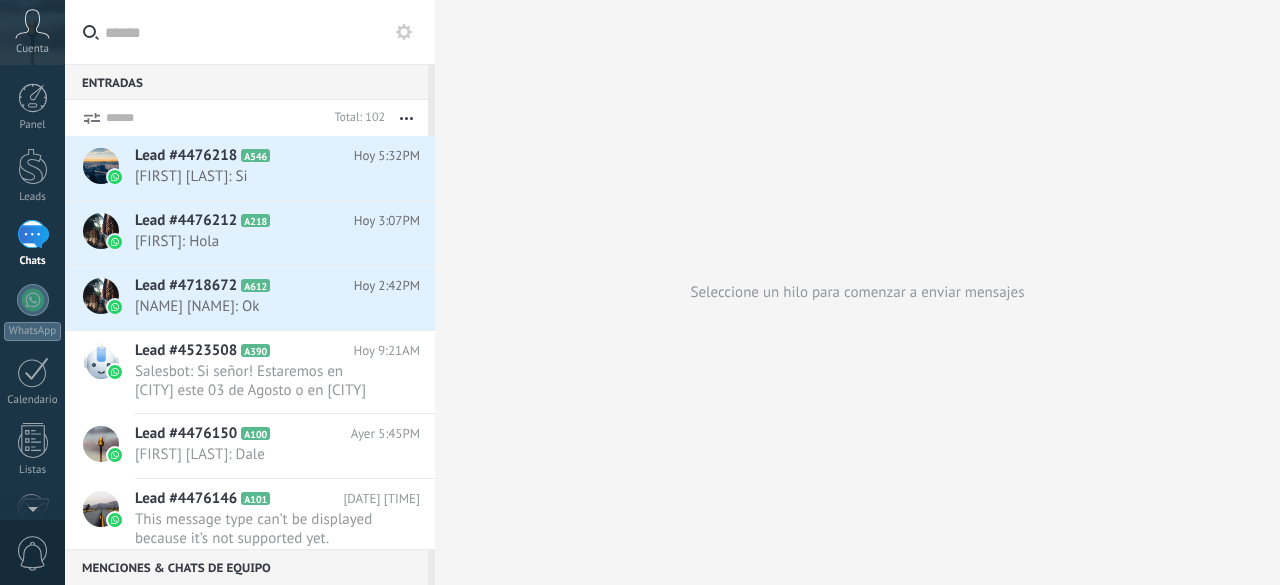 scroll, scrollTop: 0, scrollLeft: 0, axis: both 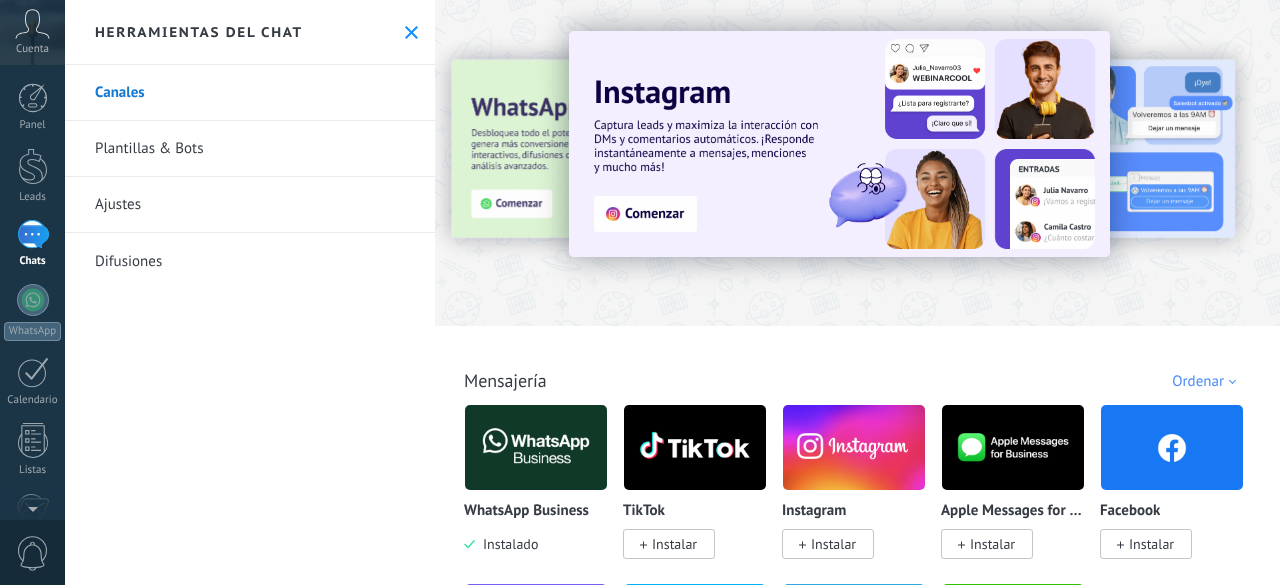 click on "Plantillas & Bots" at bounding box center (250, 149) 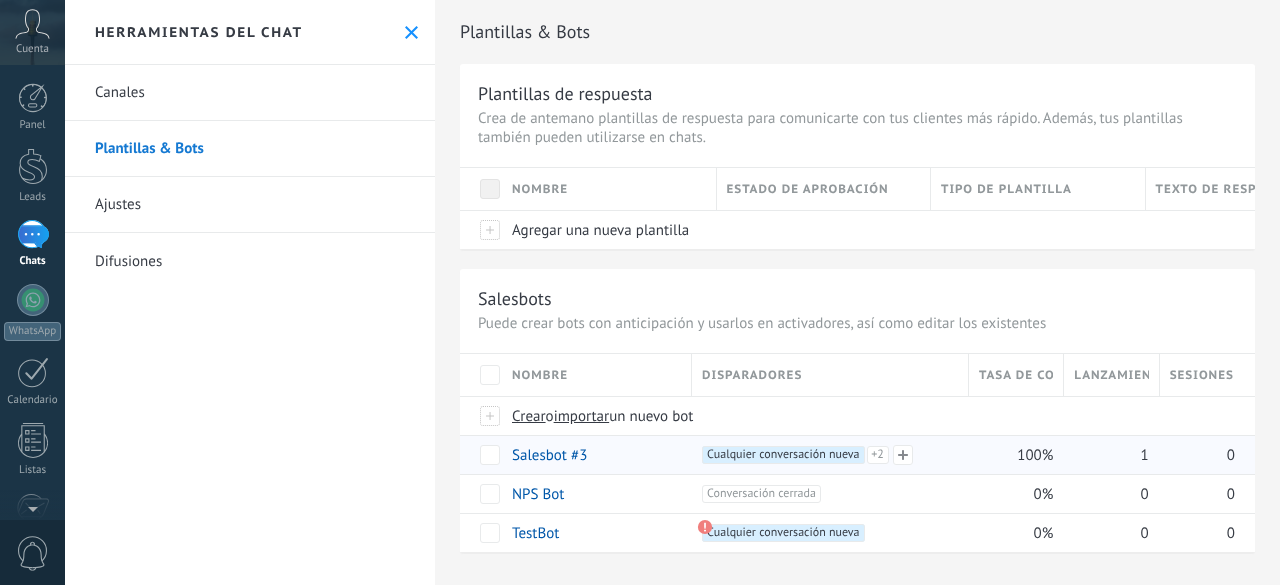 scroll, scrollTop: 8, scrollLeft: 0, axis: vertical 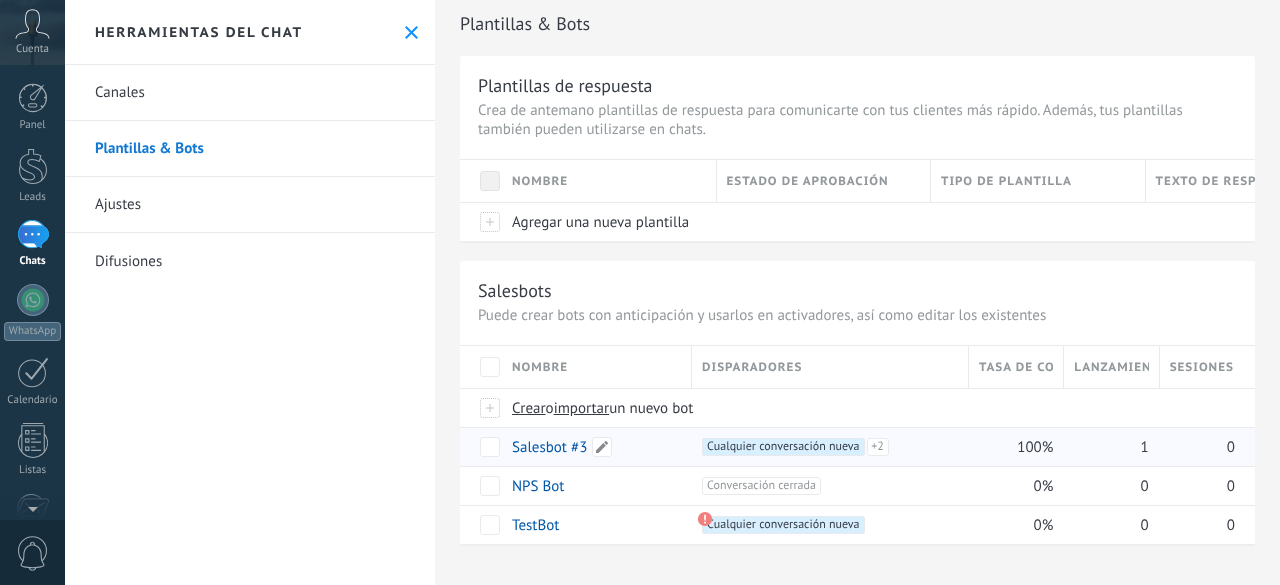 click on "Salesbot #3" at bounding box center [549, 447] 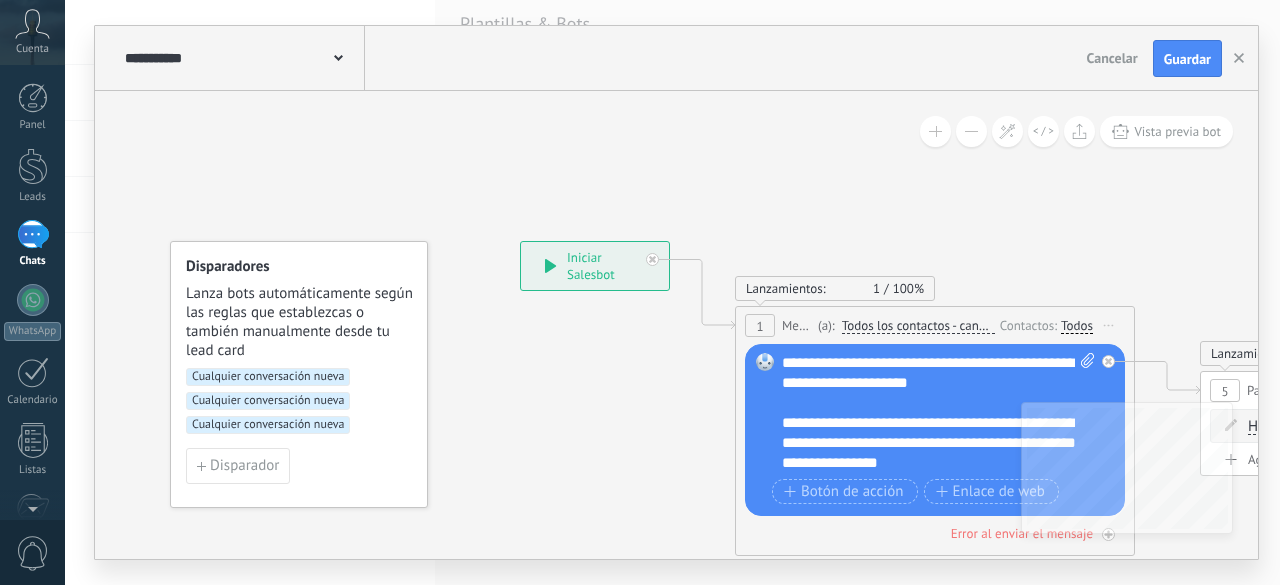 click on "**********" at bounding box center (595, 266) 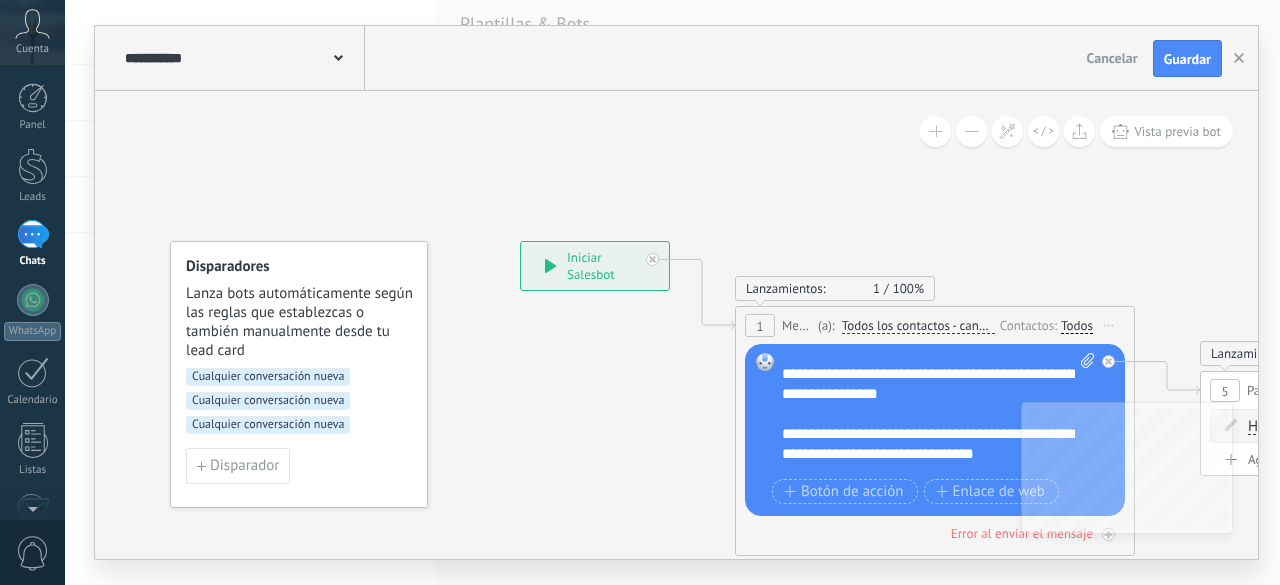 scroll, scrollTop: 368, scrollLeft: 0, axis: vertical 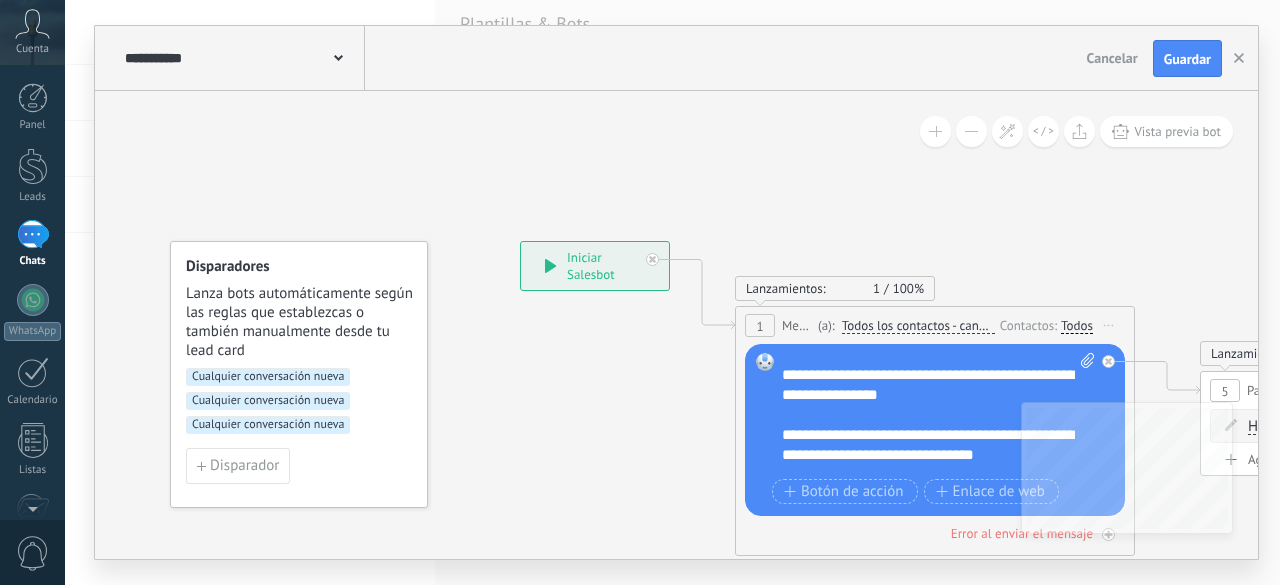 click on "Chats" at bounding box center (33, 261) 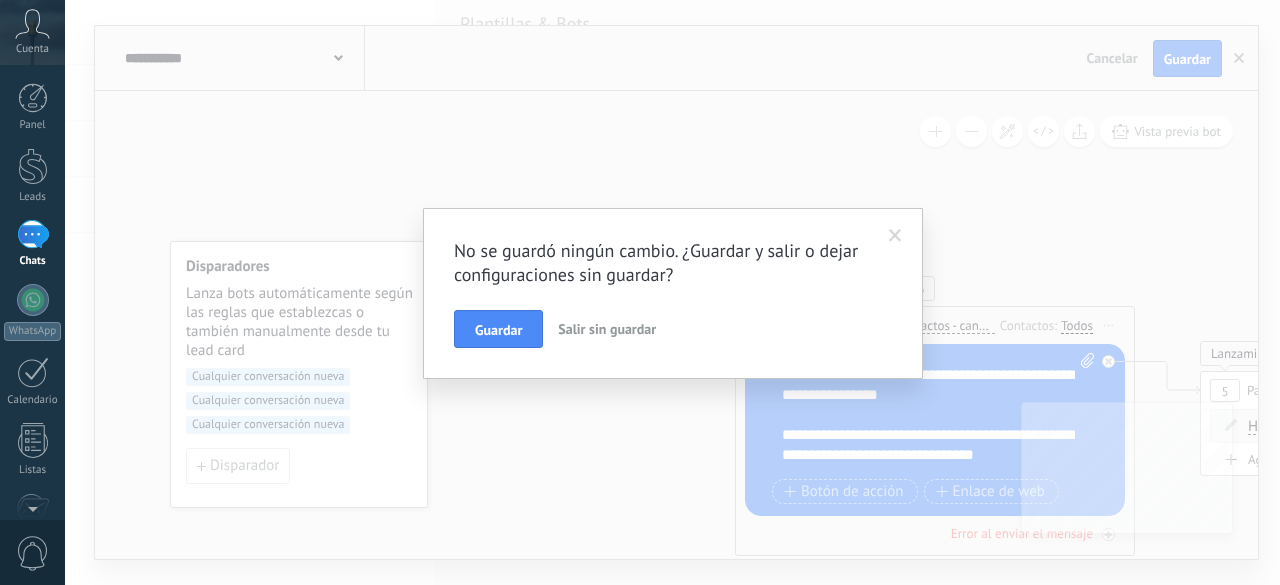 click on "Salir sin guardar" at bounding box center [607, 329] 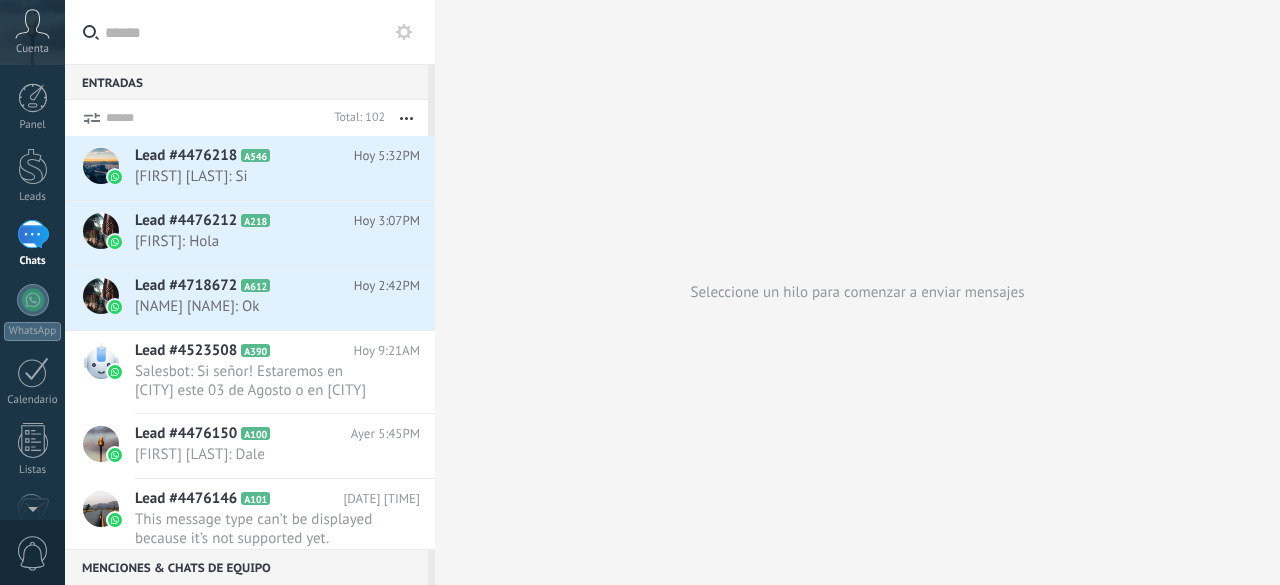 click at bounding box center [404, 32] 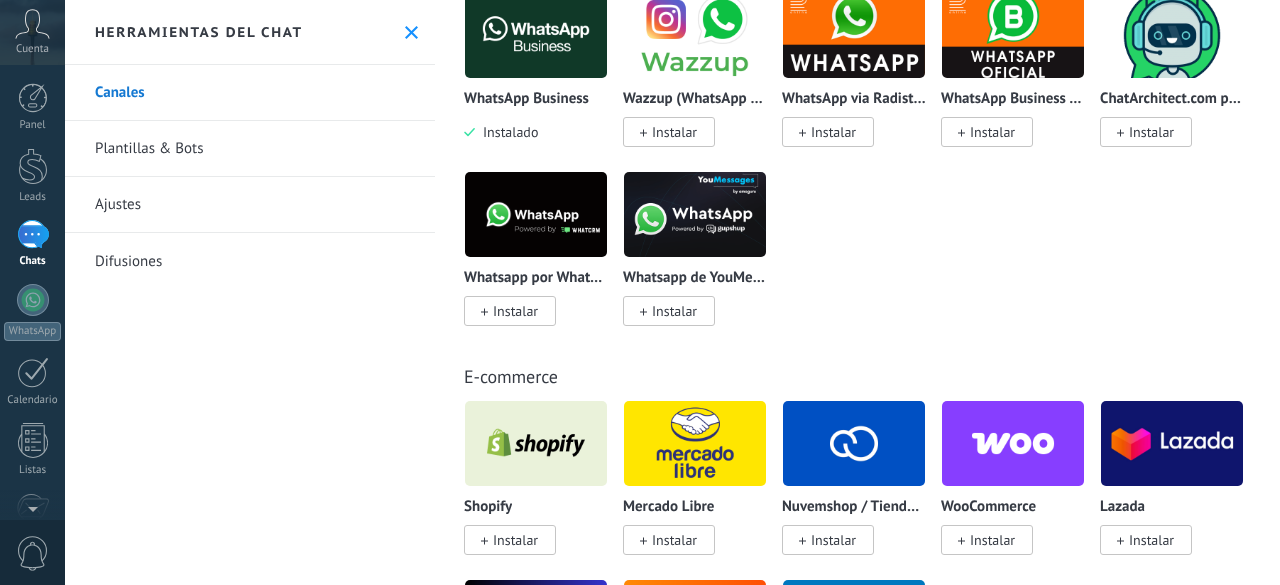 scroll, scrollTop: 838, scrollLeft: 0, axis: vertical 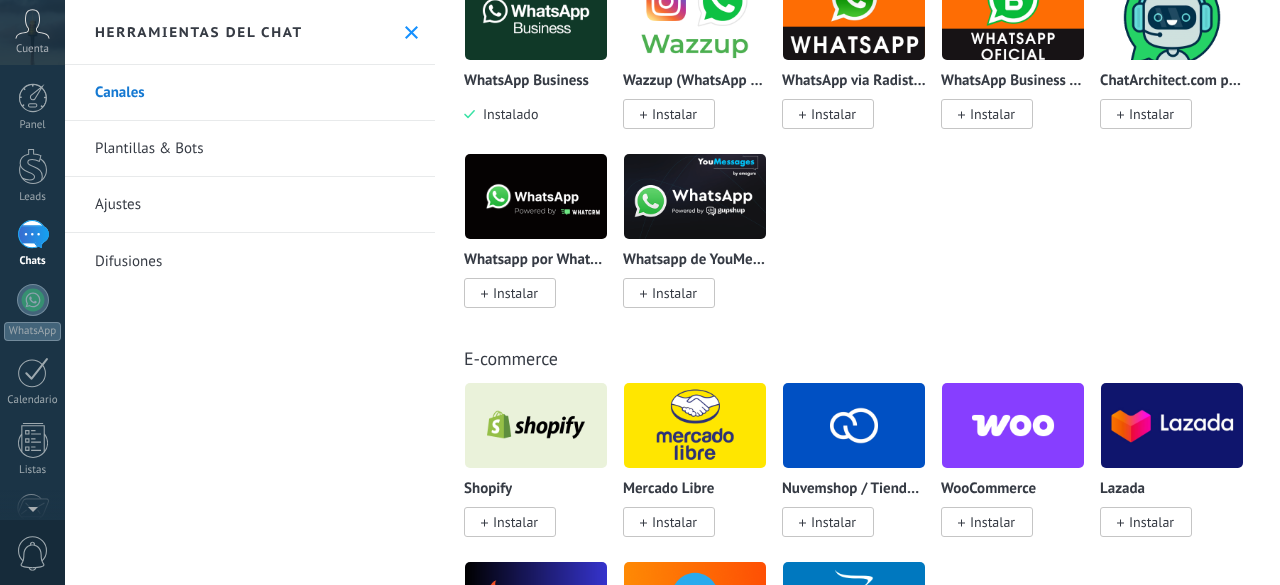 click on "Ajustes" at bounding box center [250, 205] 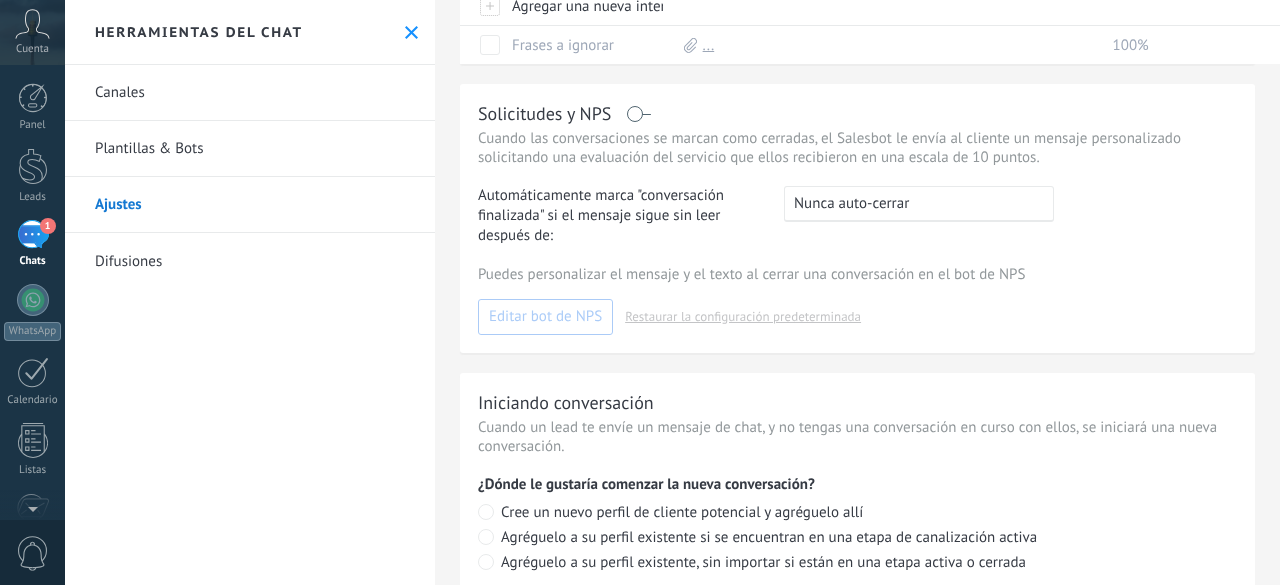 scroll, scrollTop: 649, scrollLeft: 0, axis: vertical 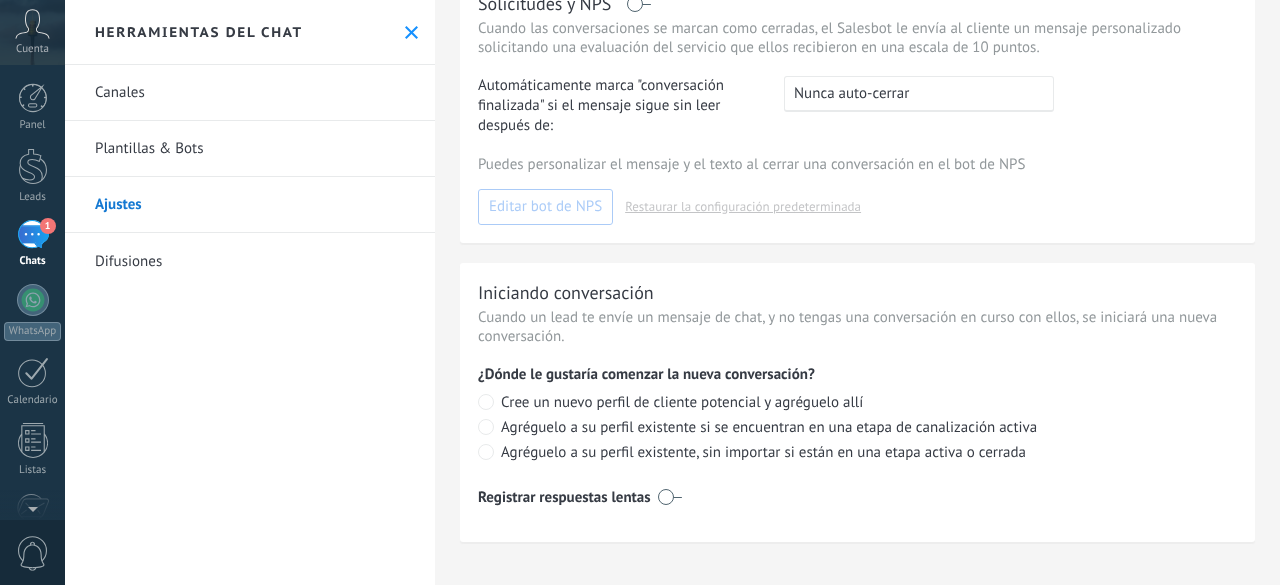 click on "Plantillas & Bots" at bounding box center [250, 149] 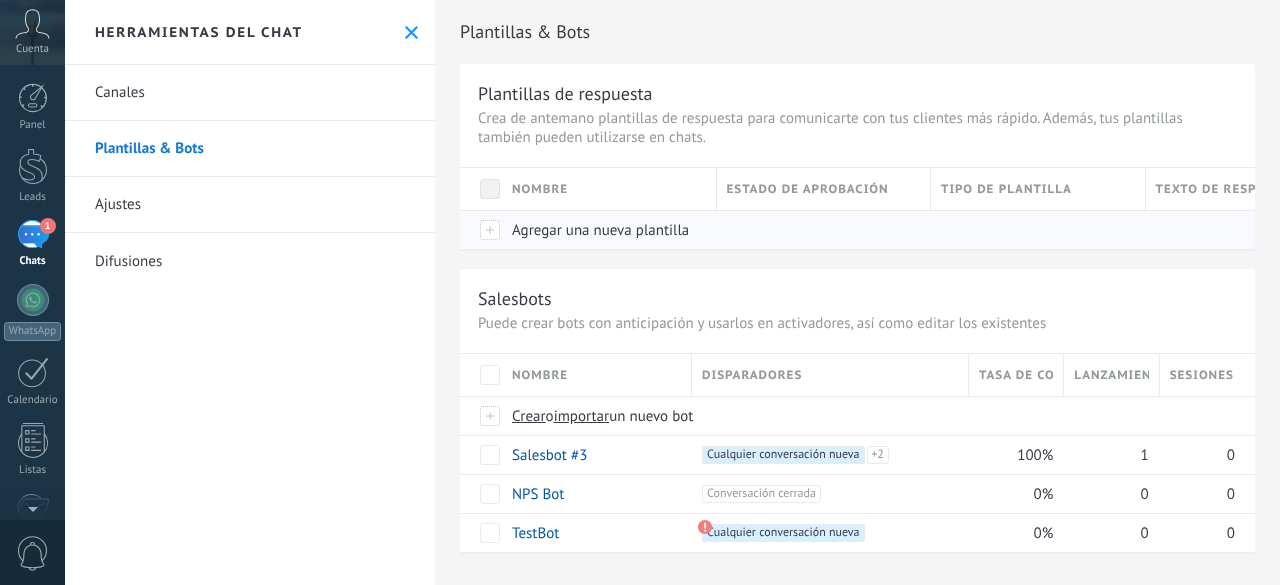 scroll, scrollTop: 0, scrollLeft: 111, axis: horizontal 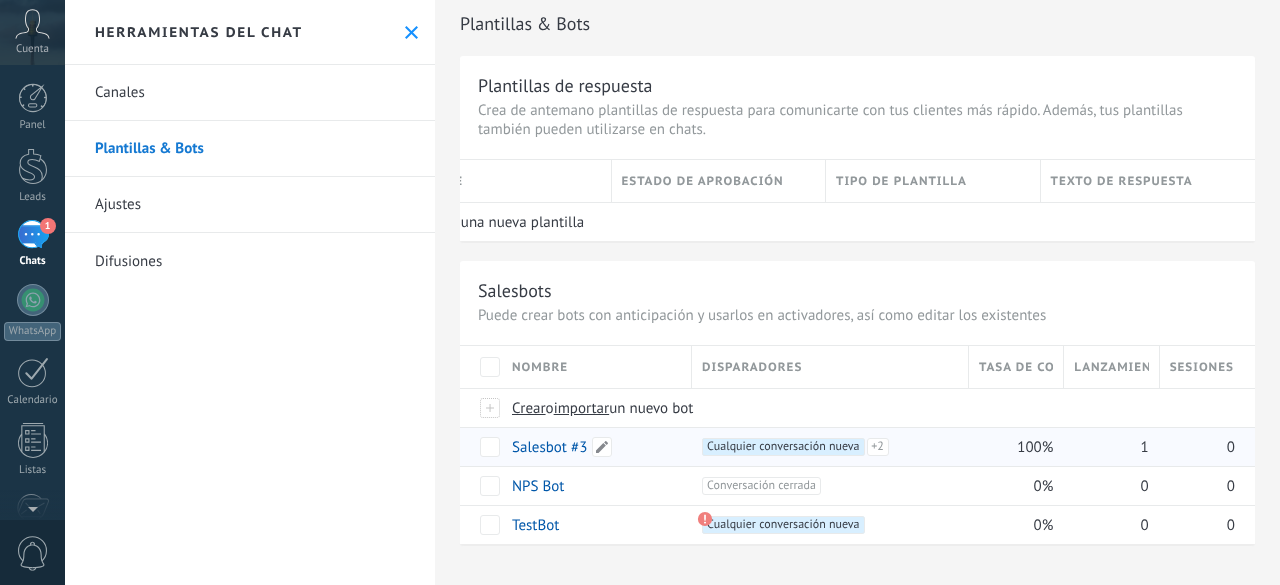 click on "Salesbot #3" at bounding box center [549, 447] 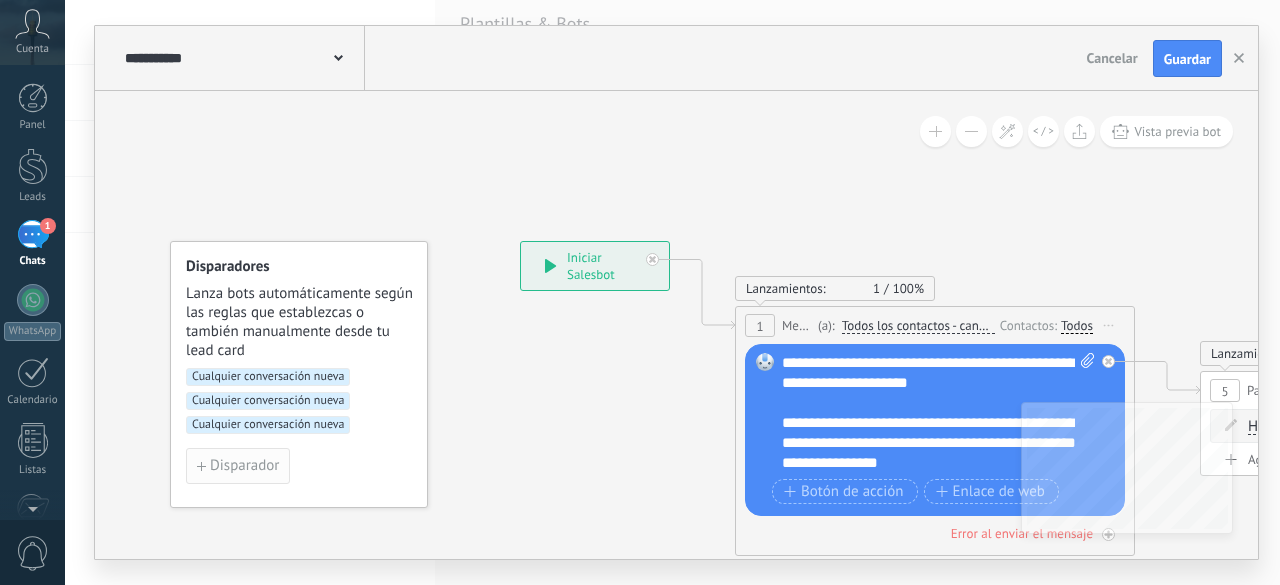 click on "Disparador" at bounding box center (244, 466) 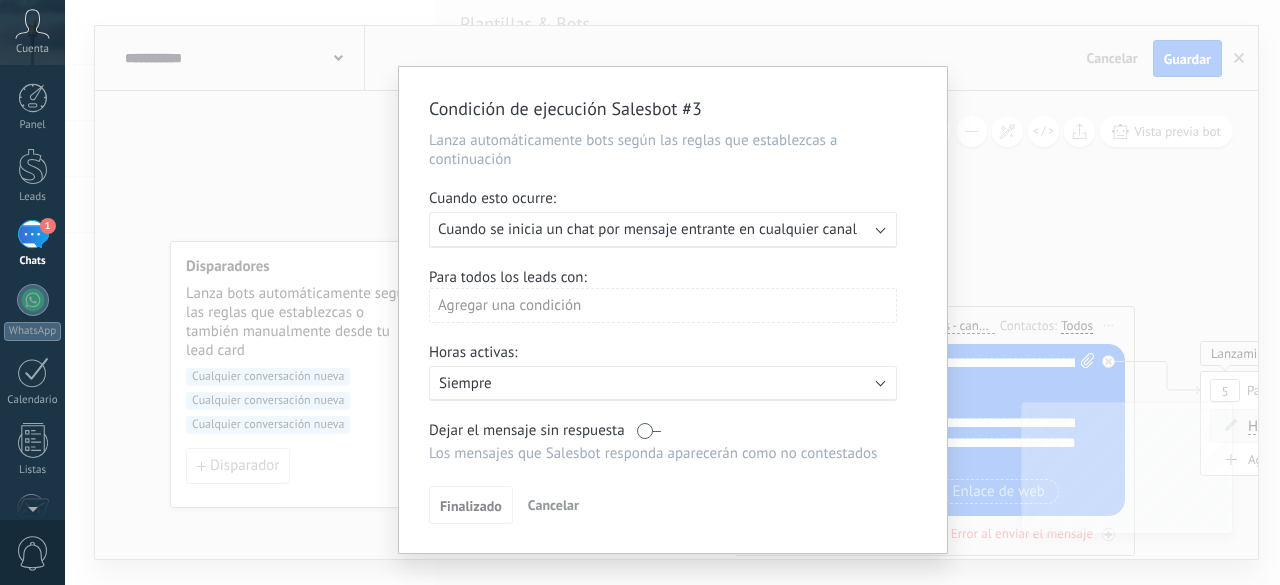 click on "Agregar una condición" at bounding box center [663, 305] 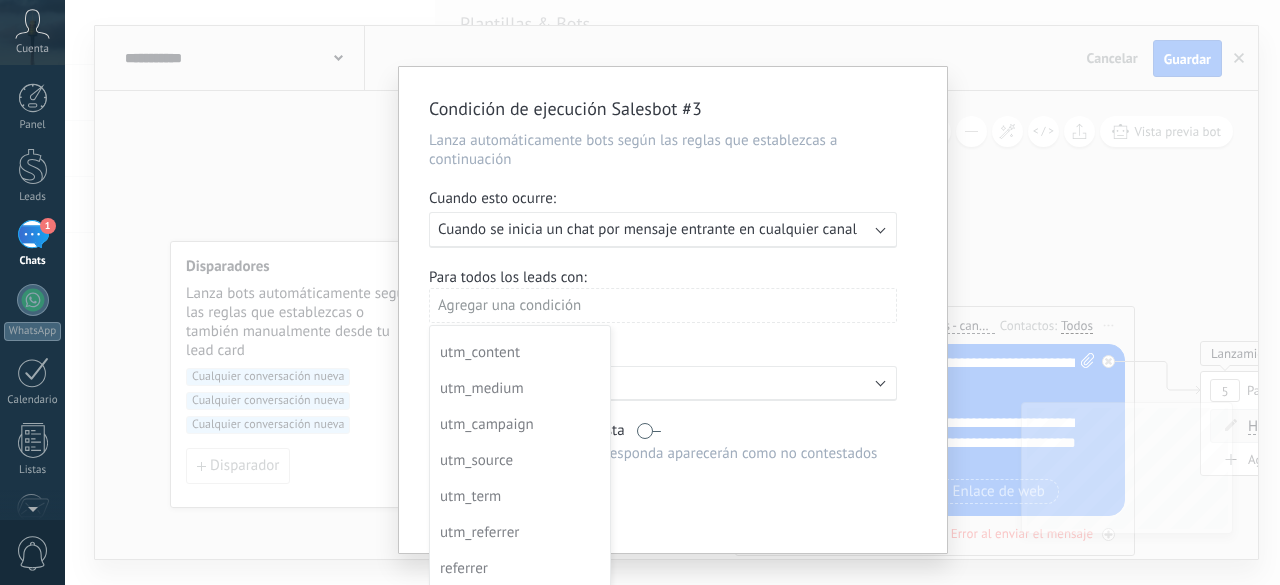 scroll, scrollTop: 216, scrollLeft: 0, axis: vertical 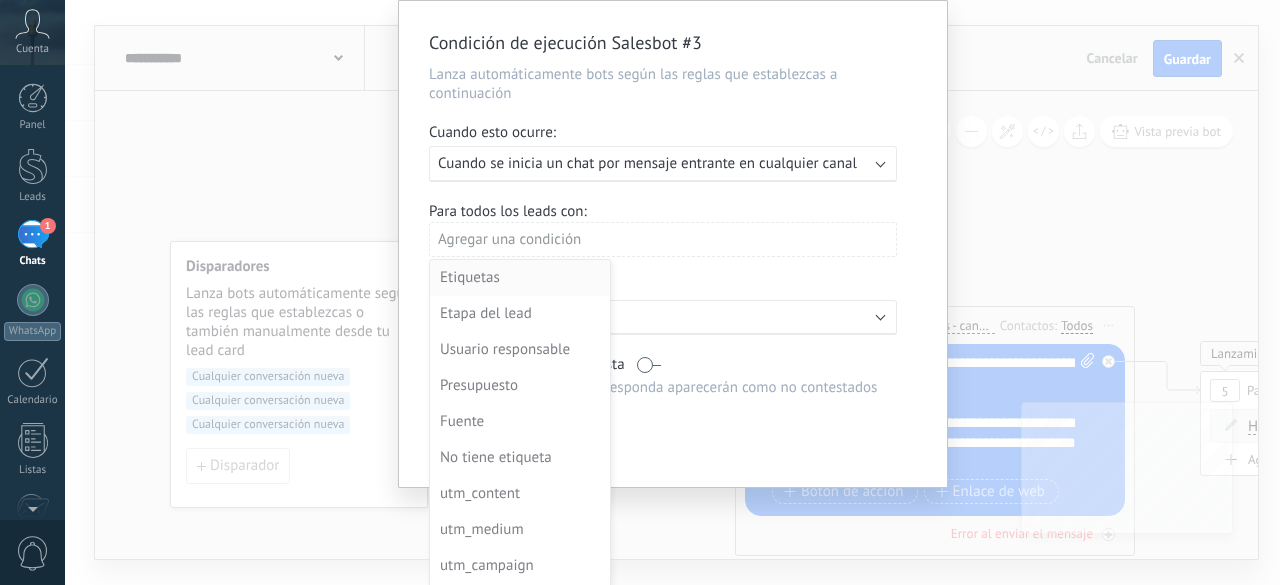click on "Etiquetas" at bounding box center (518, 278) 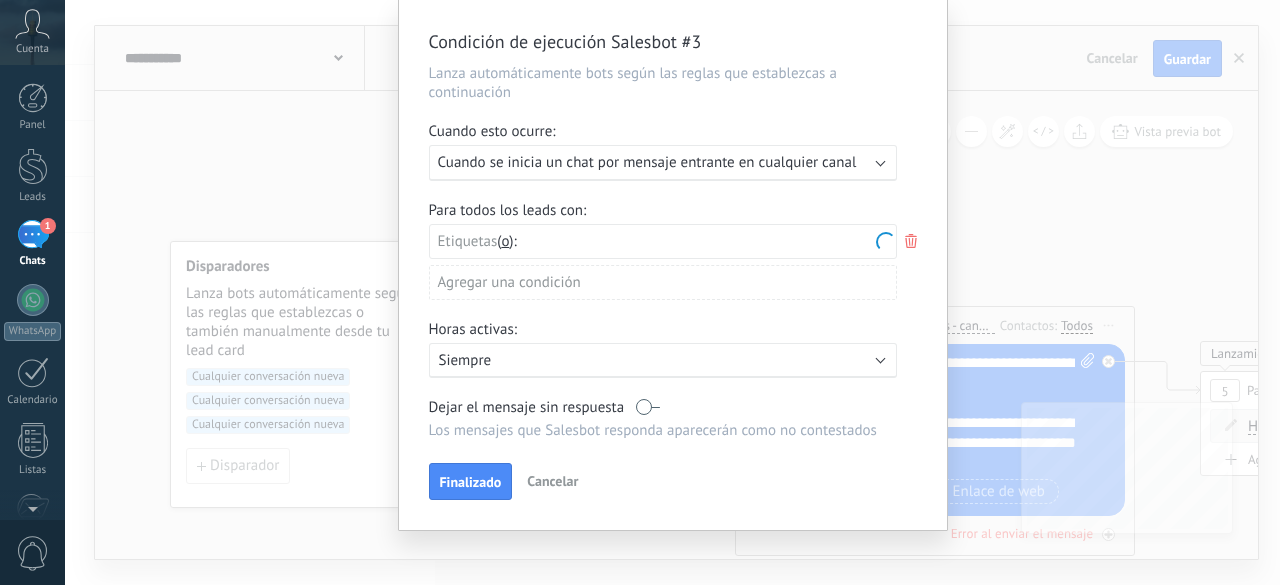 scroll, scrollTop: 13, scrollLeft: 0, axis: vertical 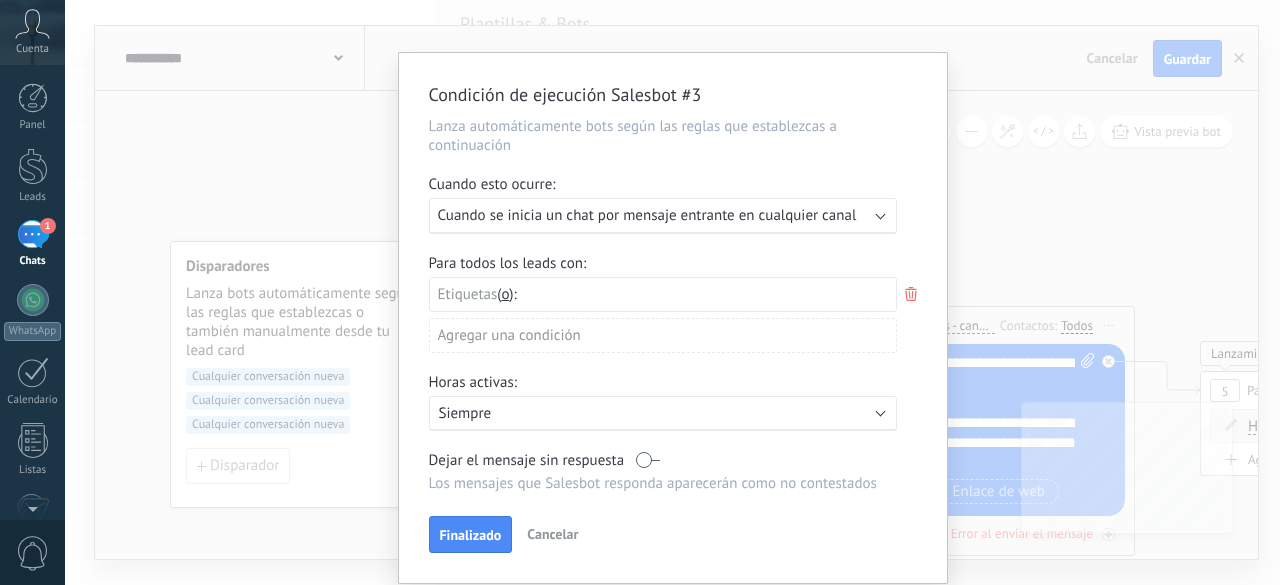 click on "Agregar una condición" at bounding box center [663, 335] 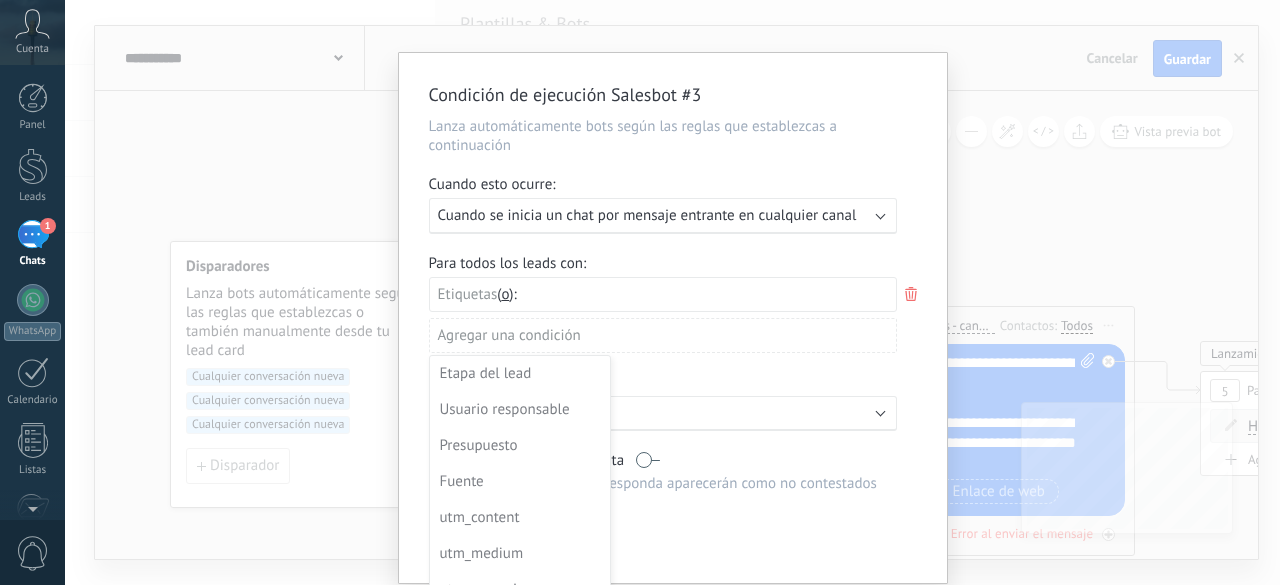 click at bounding box center (673, 318) 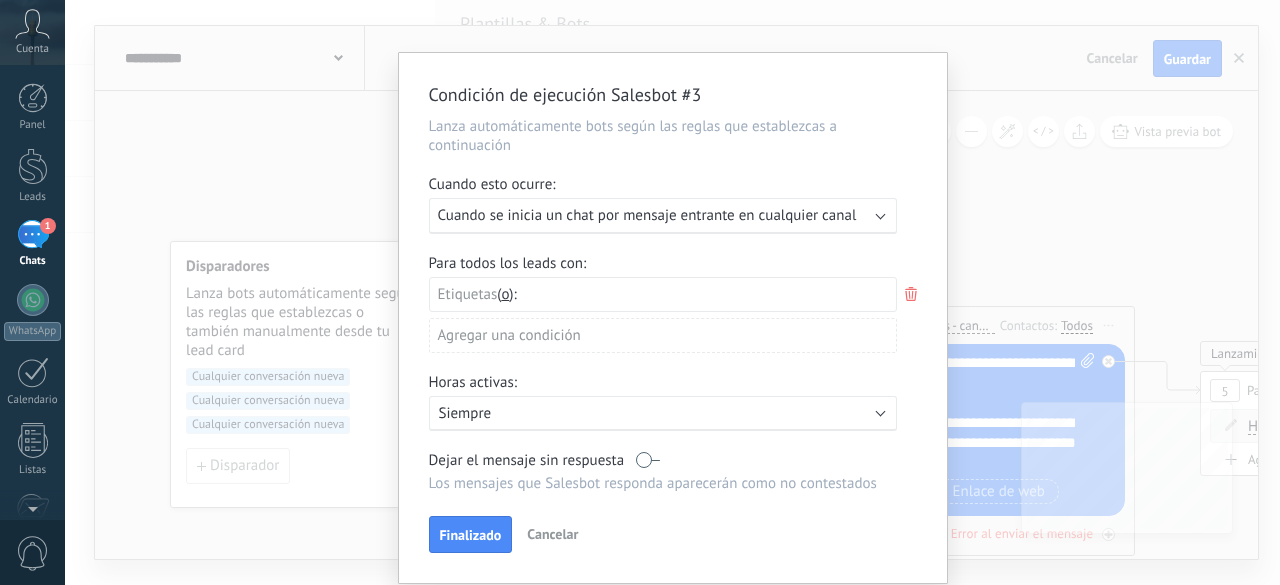 click at bounding box center [911, 294] 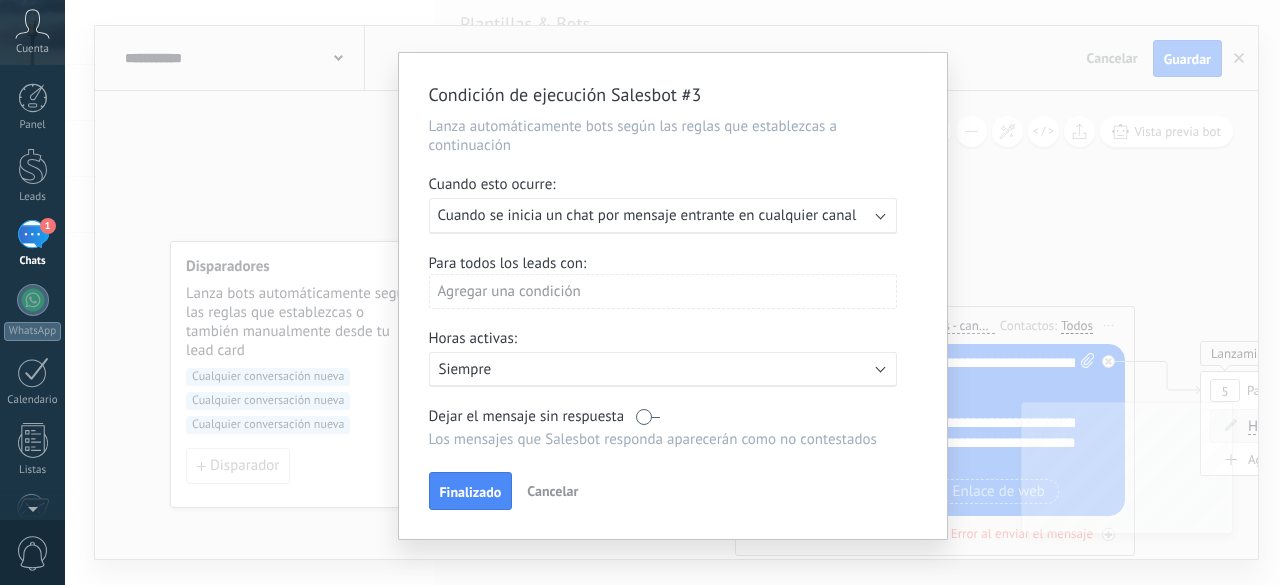 click on "Cuando se inicia un chat por mensaje entrante en cualquier canal" at bounding box center [647, 215] 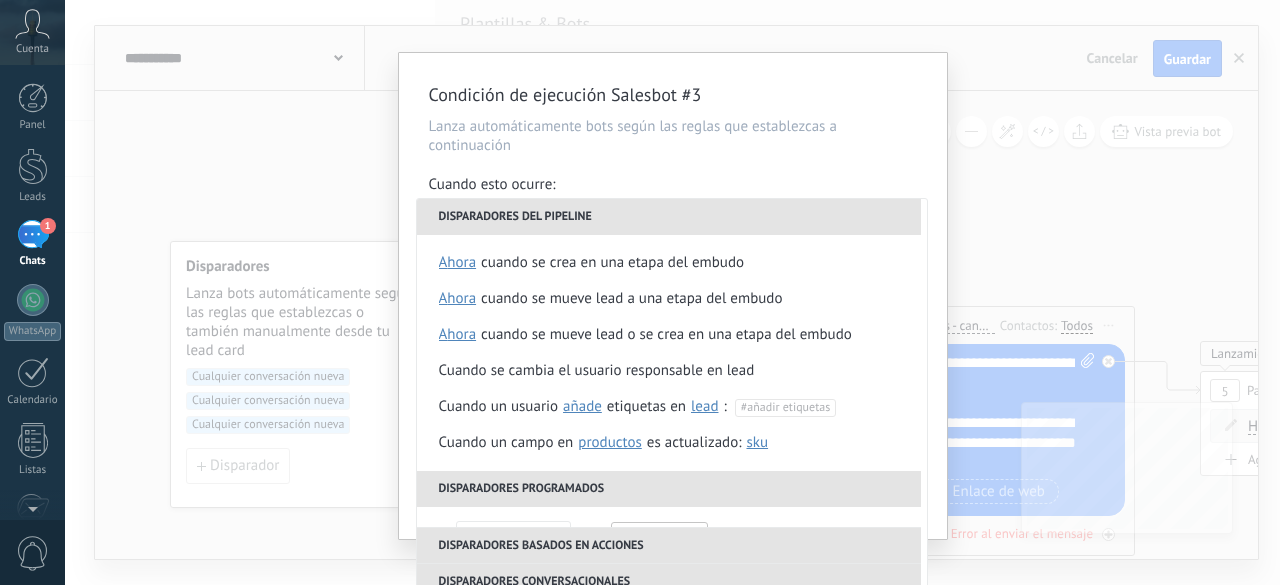 click on "Lanza automáticamente bots según las reglas que establezcas a continuación" at bounding box center (673, 136) 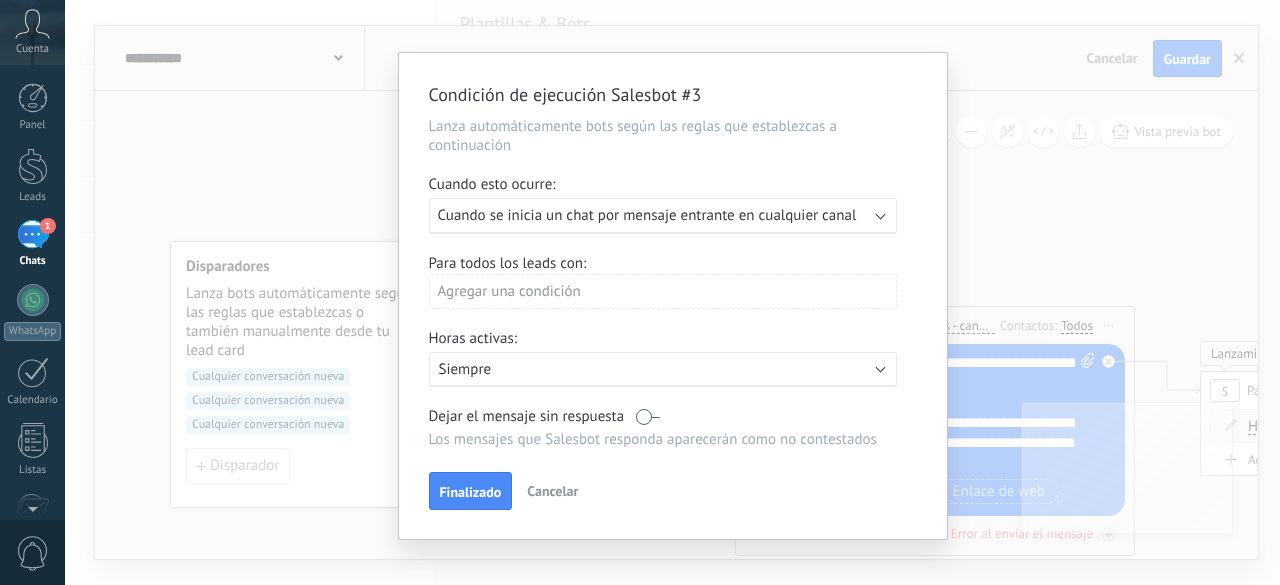 click on "Agregar una condición" at bounding box center (663, 291) 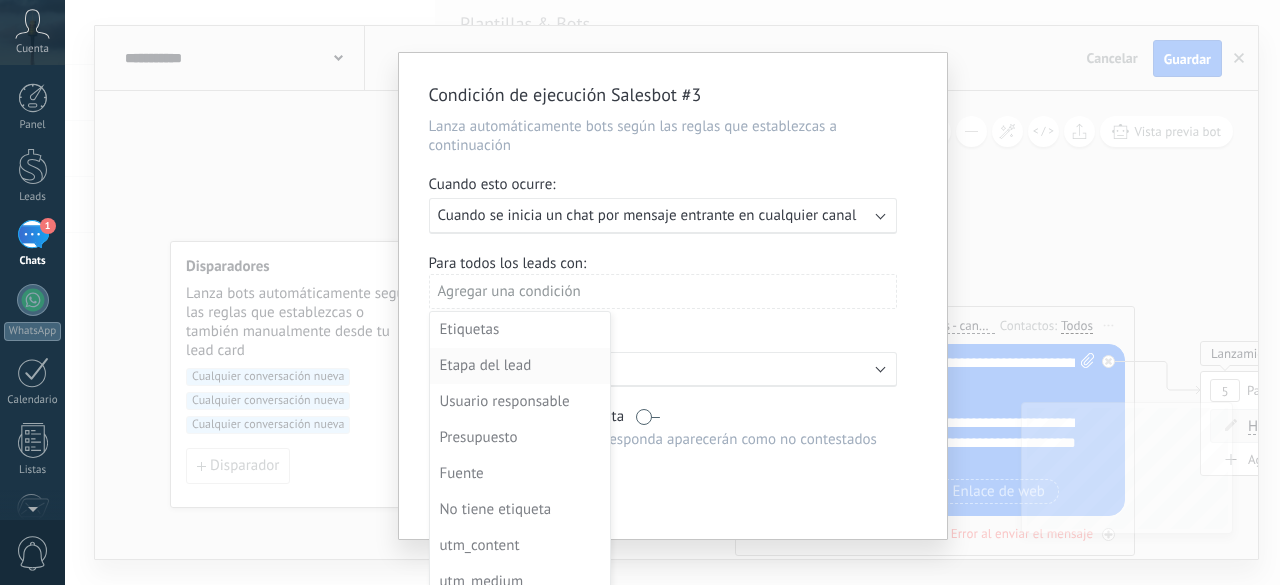 click on "Etapa del lead" at bounding box center [518, 330] 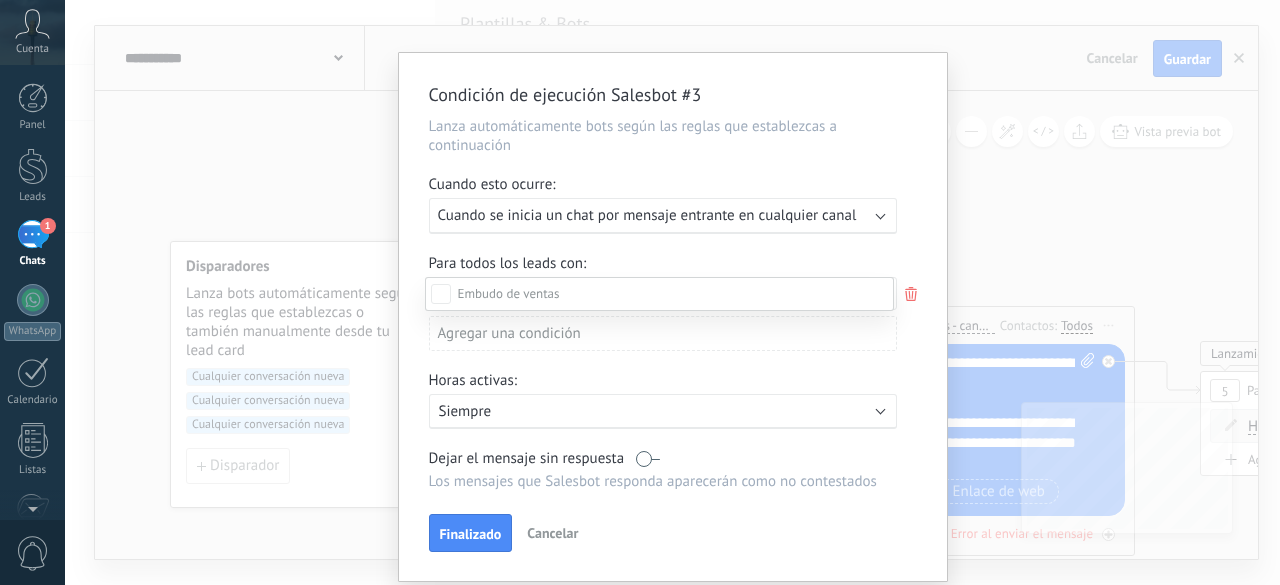 click on "Leads Entrantes Contacto inicial Negociación Debate contractual Discusión de contrato Logrado con éxito Venta Perdido" at bounding box center [659, 429] 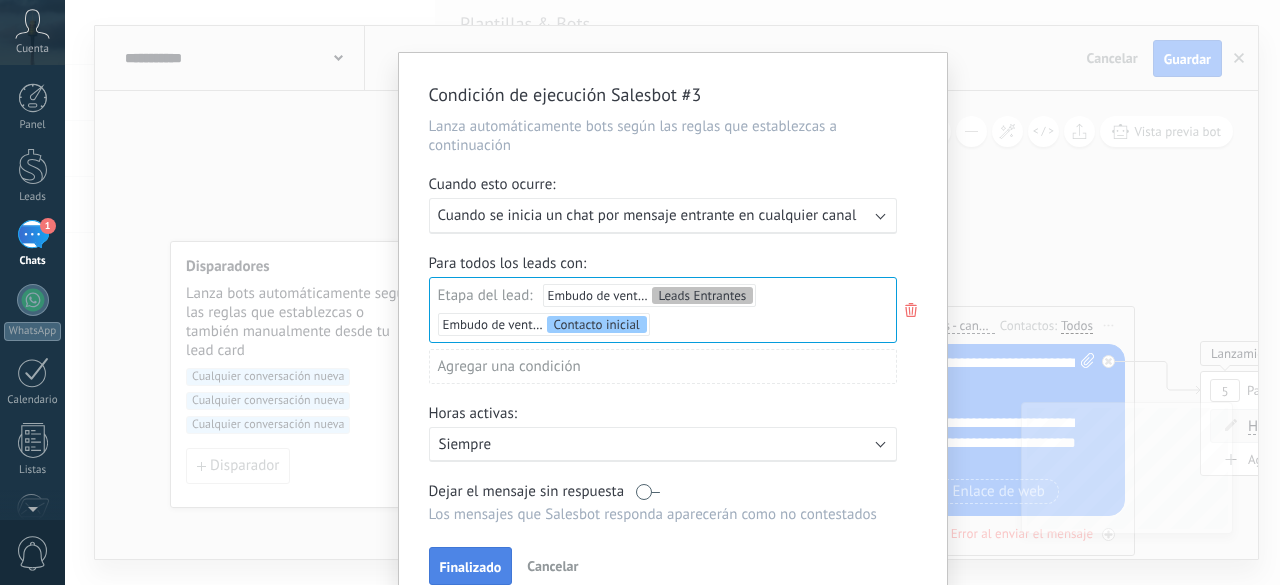 click on "Finalizado" at bounding box center [471, 567] 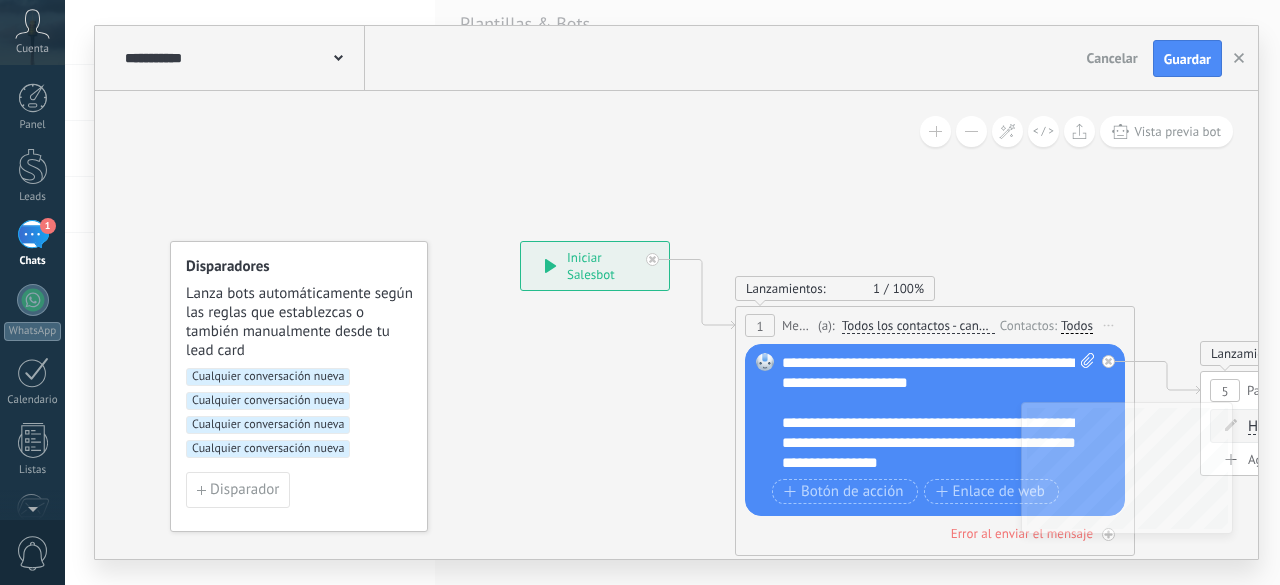 scroll, scrollTop: 0, scrollLeft: 0, axis: both 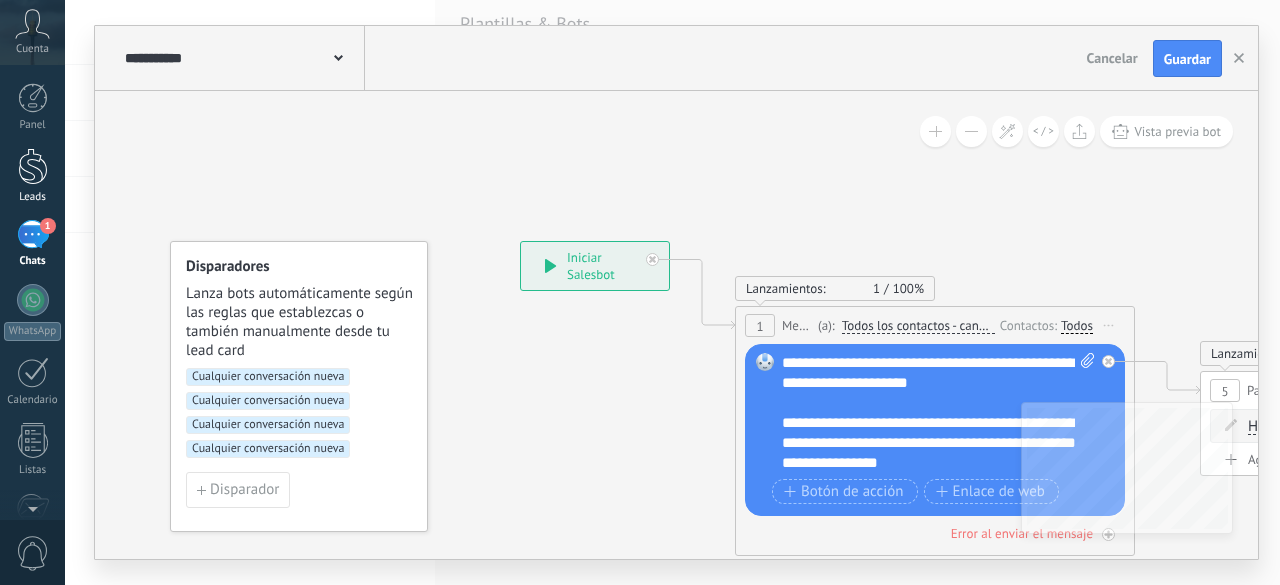 click at bounding box center (33, 166) 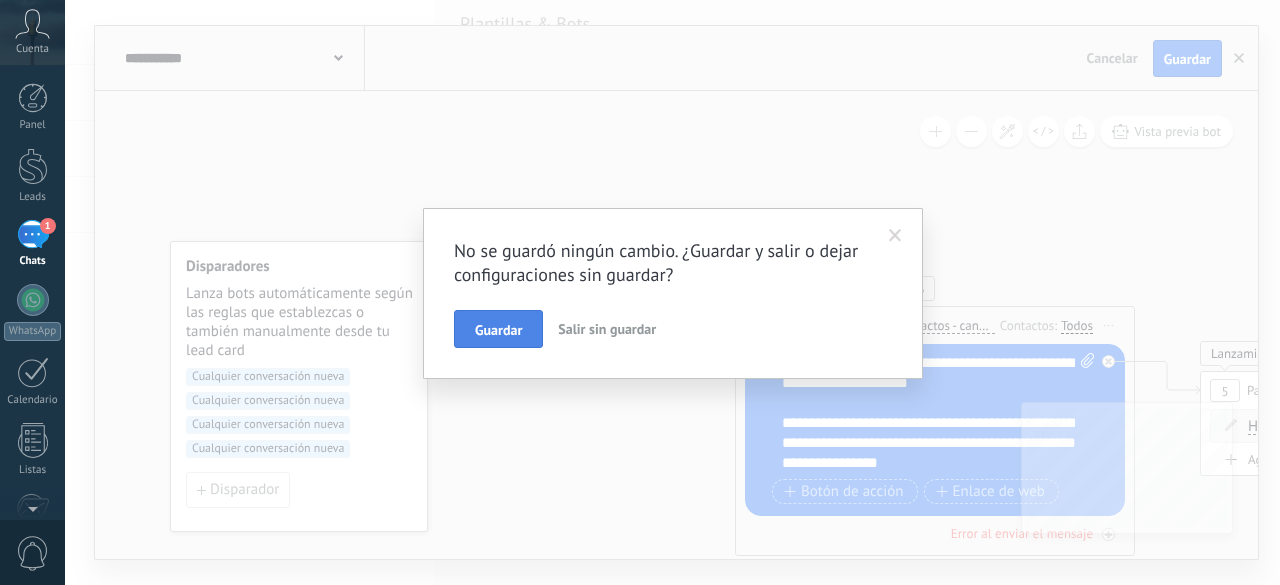 click on "Guardar" at bounding box center (498, 329) 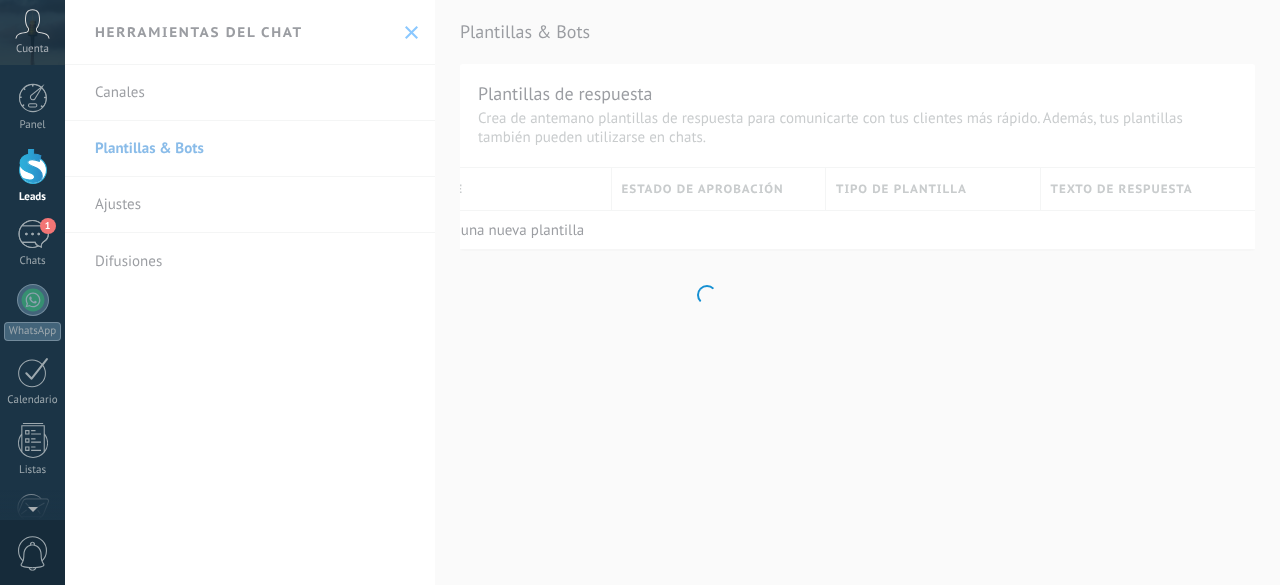 scroll, scrollTop: 0, scrollLeft: 0, axis: both 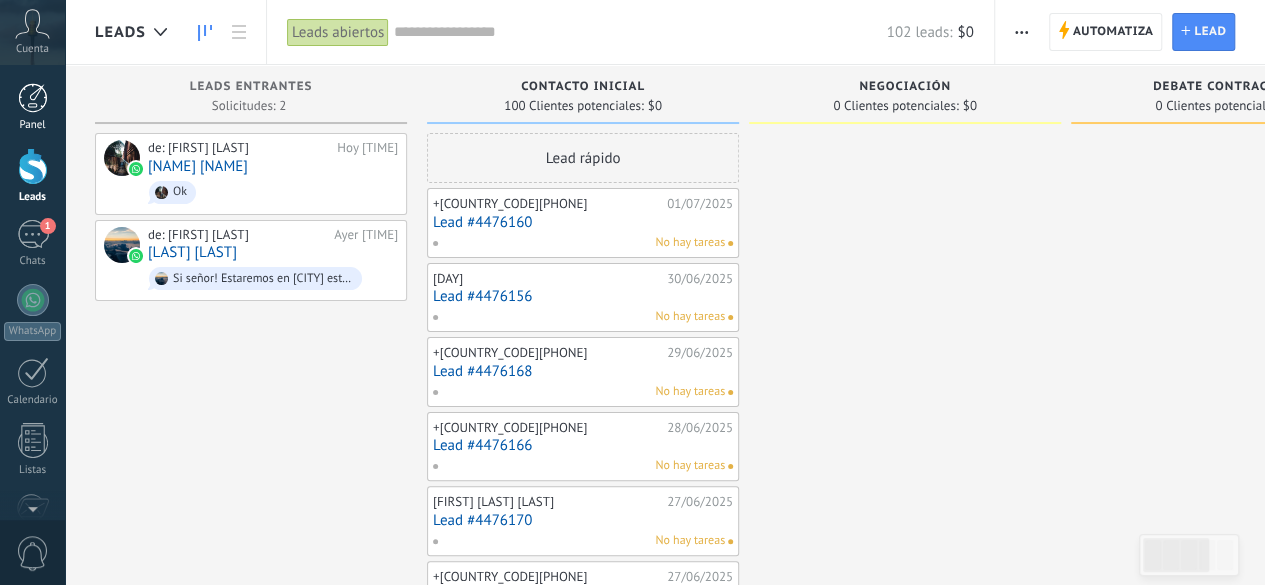 click on "Panel" at bounding box center [33, 125] 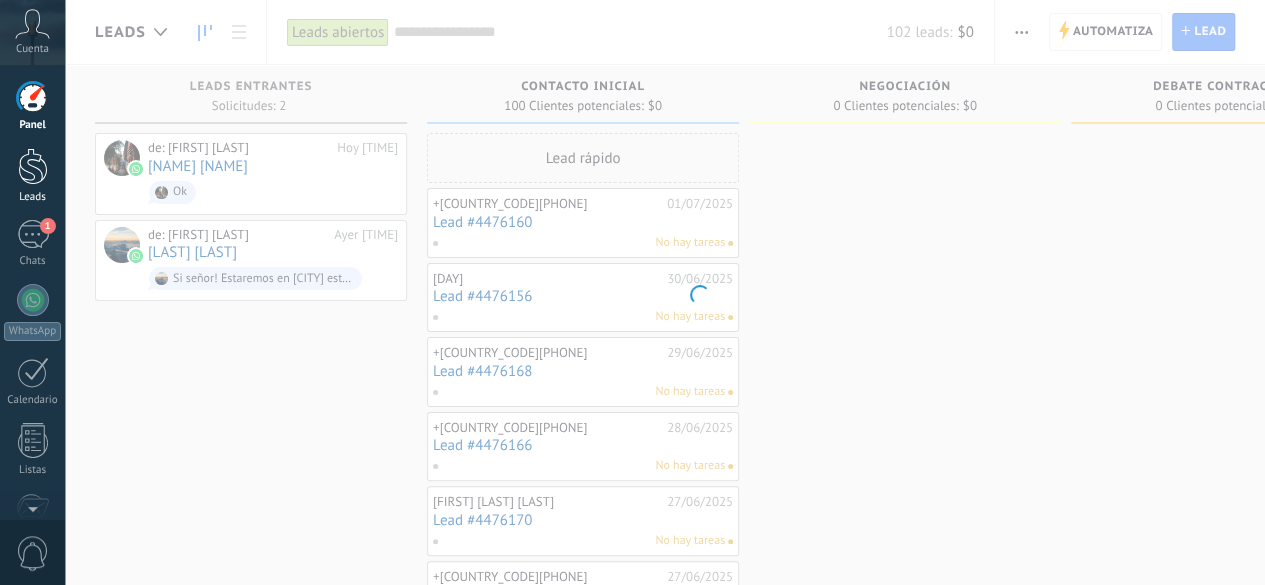 click at bounding box center (33, 166) 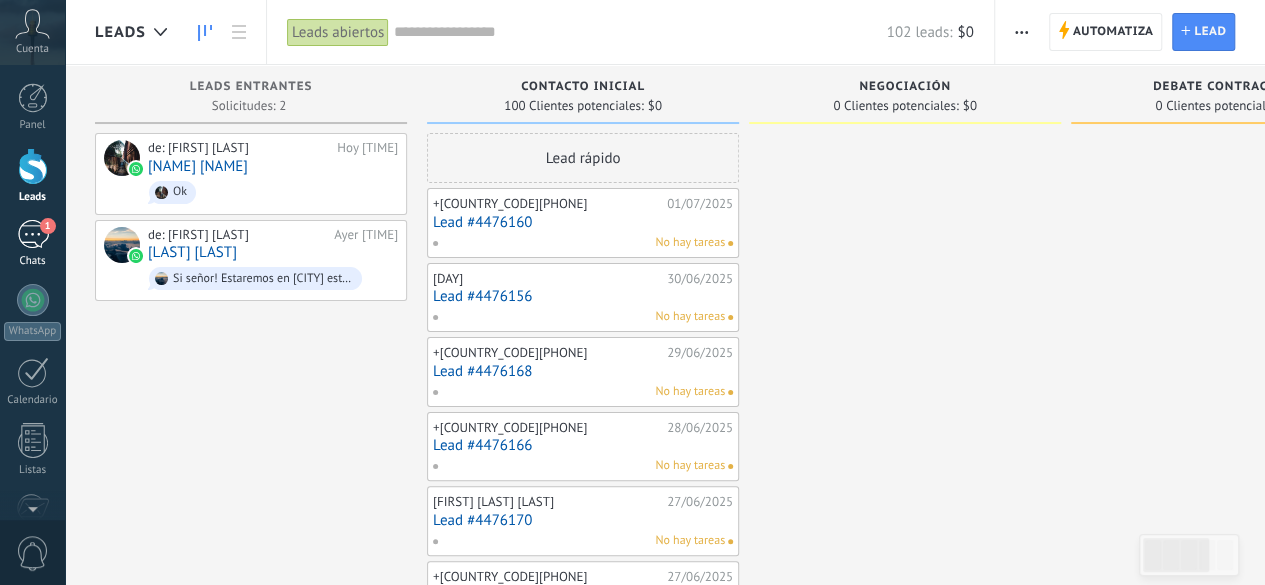 click on "1" at bounding box center (33, 234) 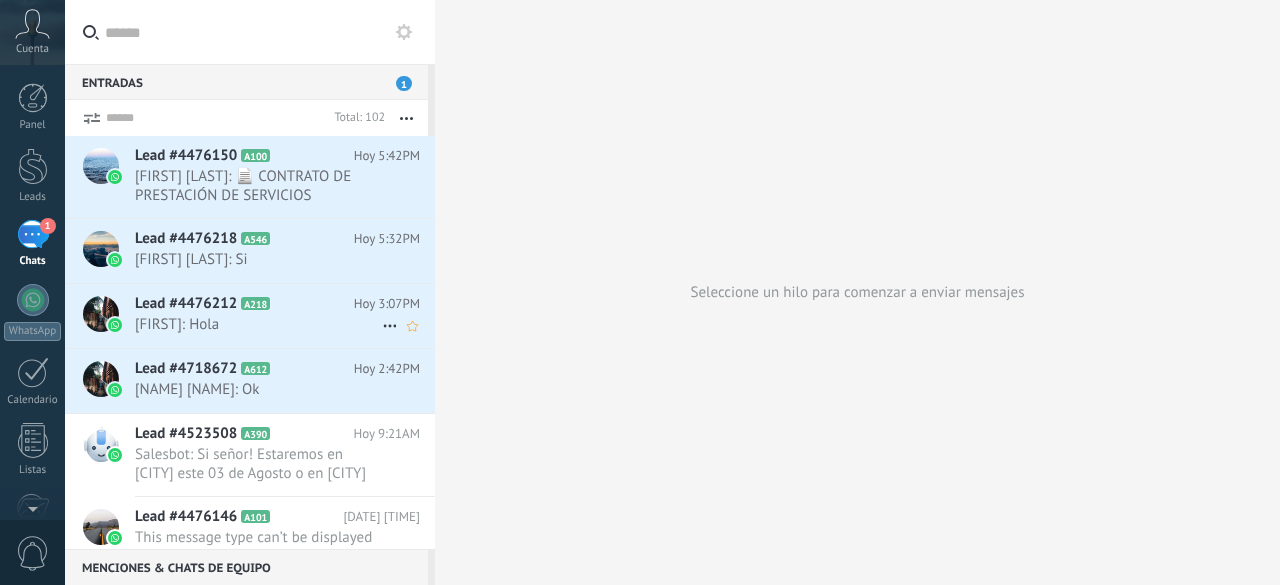click on "[FIRST]: Hola" at bounding box center (258, 324) 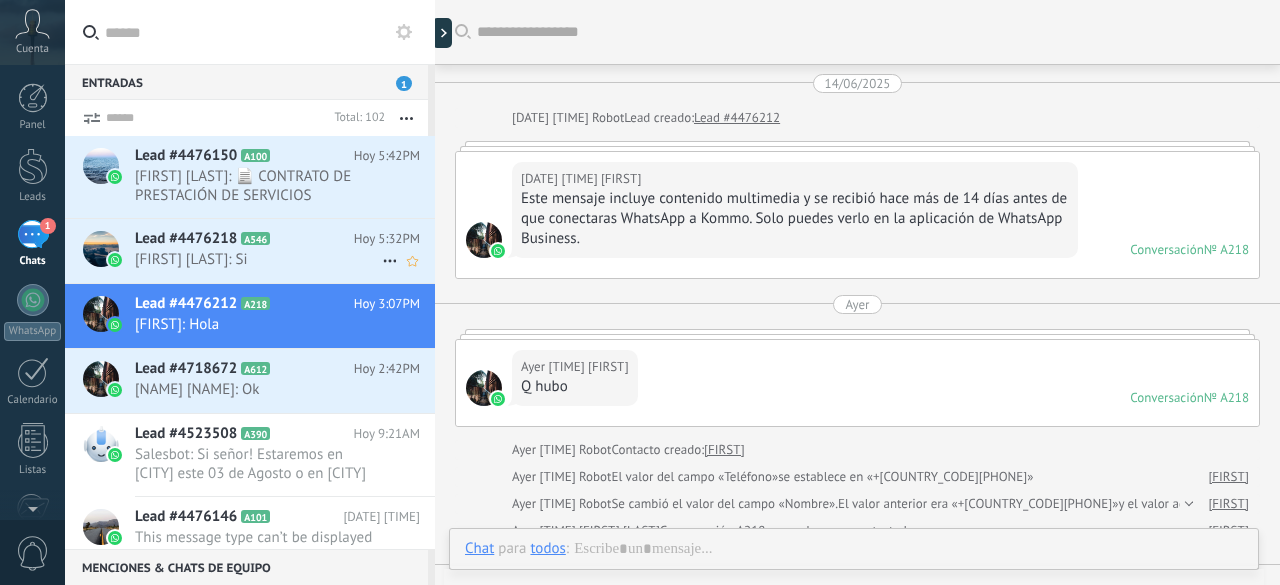 scroll, scrollTop: 486, scrollLeft: 0, axis: vertical 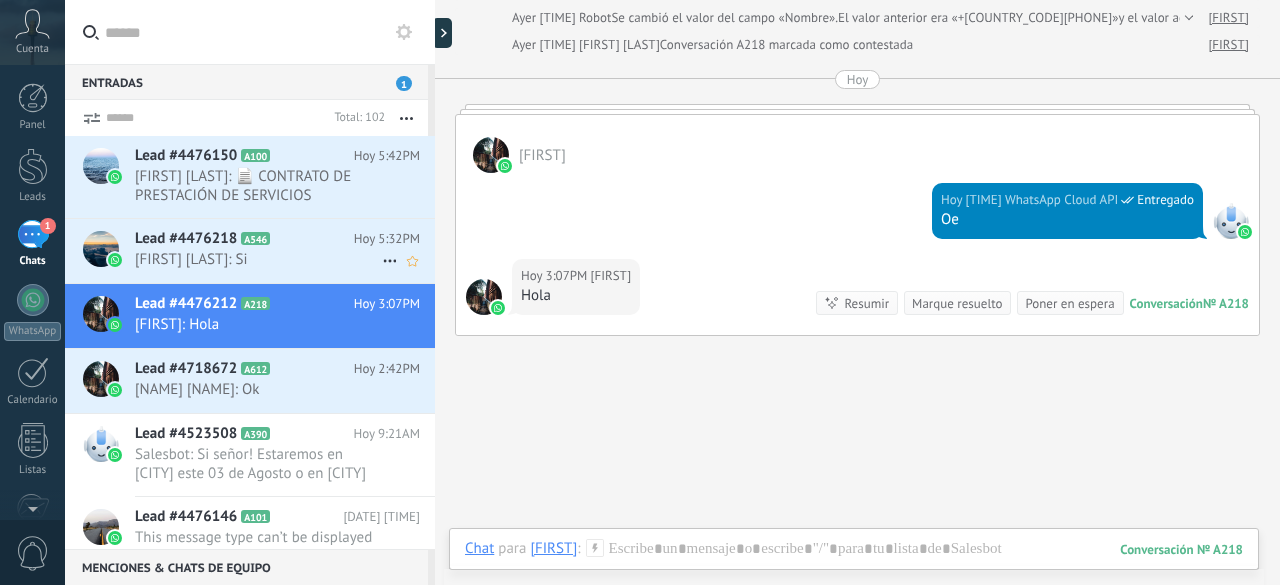 click on "[FIRST] [LAST]: Si" at bounding box center (258, 259) 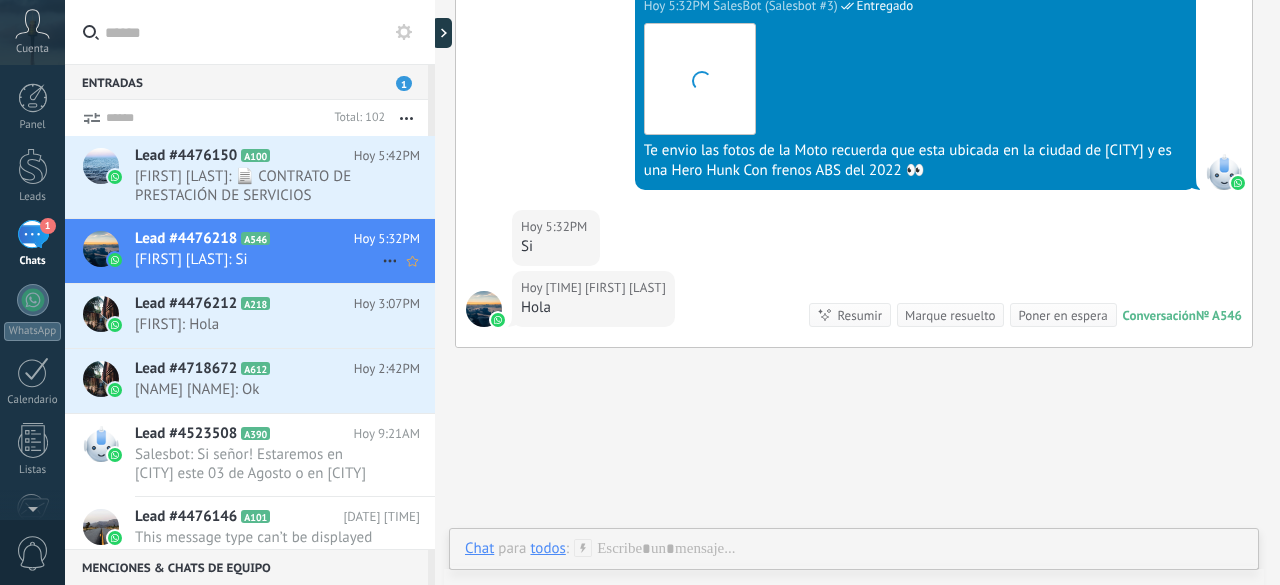 scroll, scrollTop: 4487, scrollLeft: 0, axis: vertical 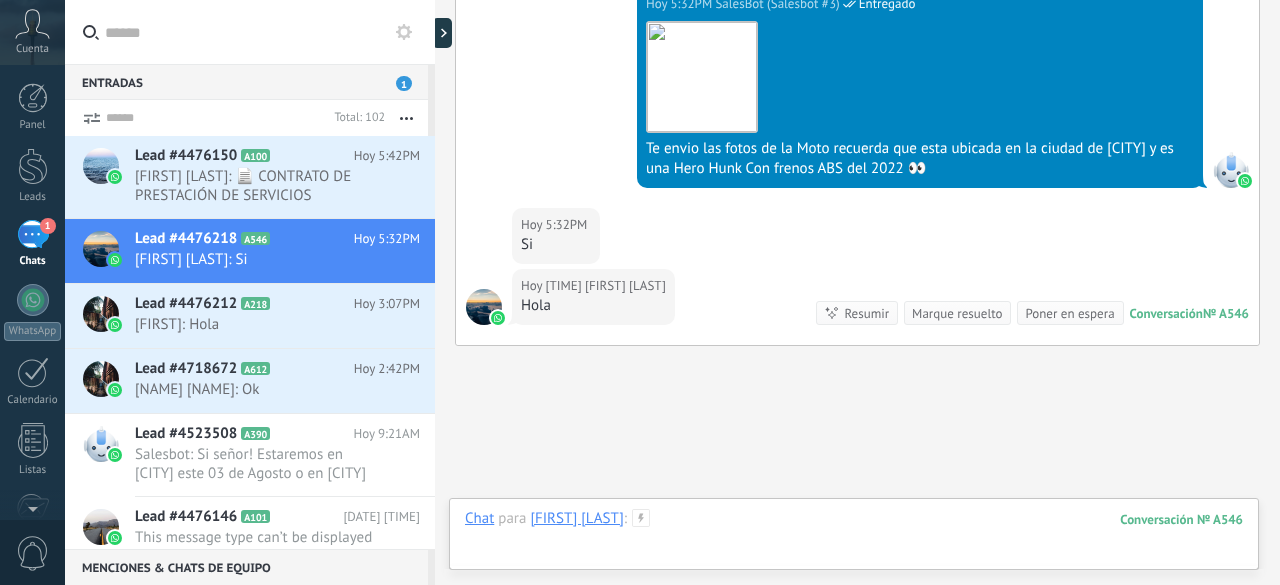 click at bounding box center [854, 539] 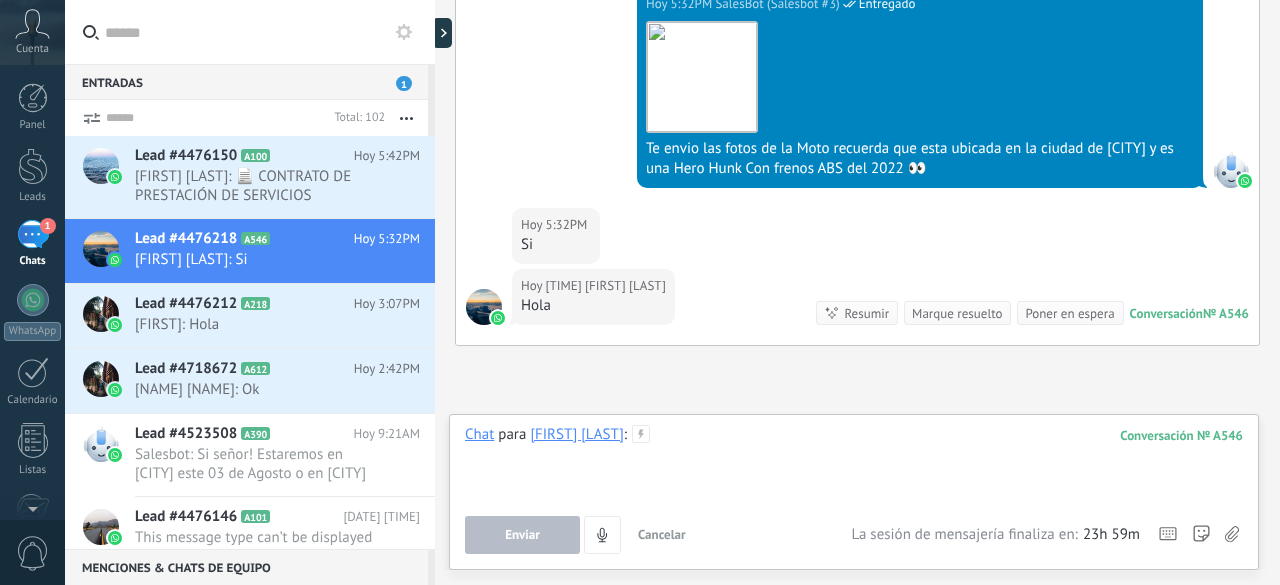 click at bounding box center (854, 463) 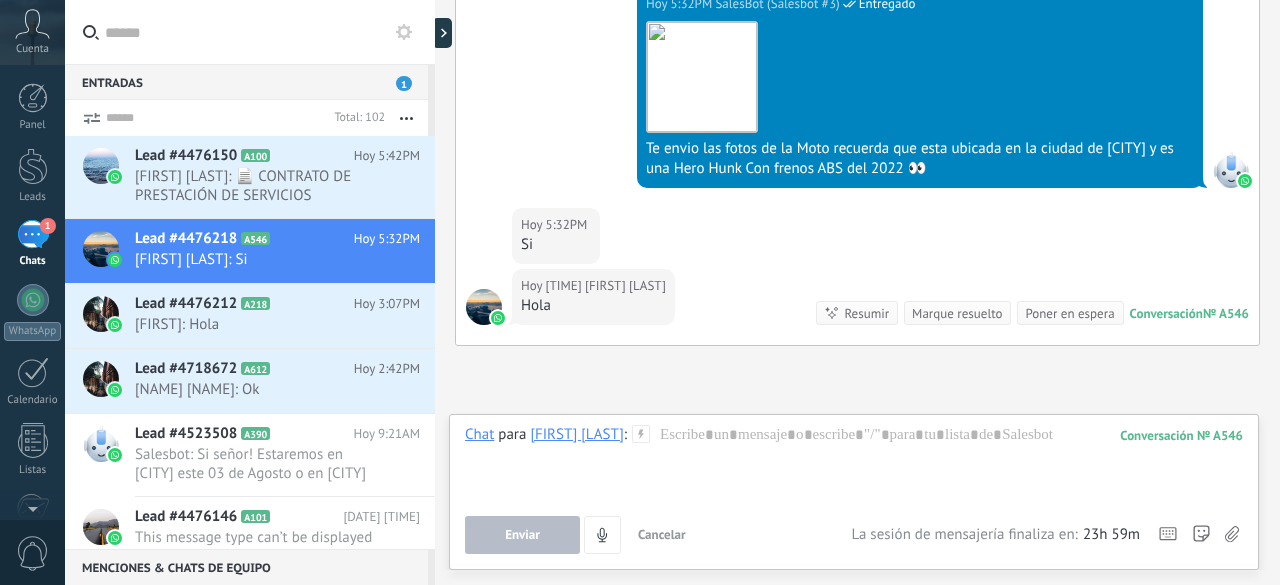 click at bounding box center [640, 433] 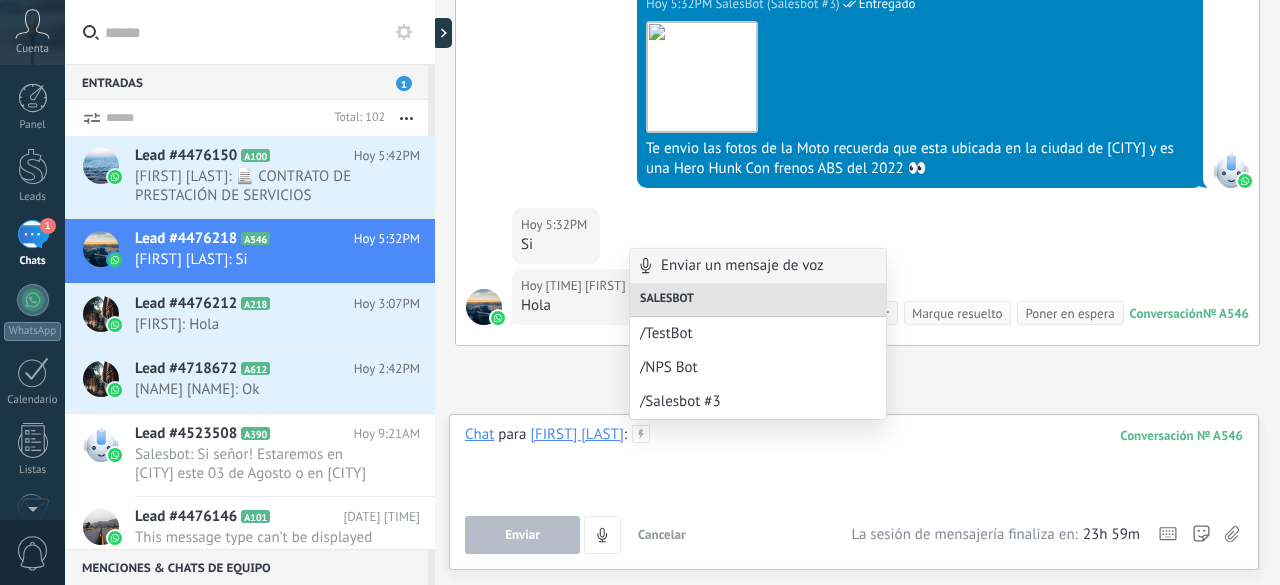 click at bounding box center [854, 463] 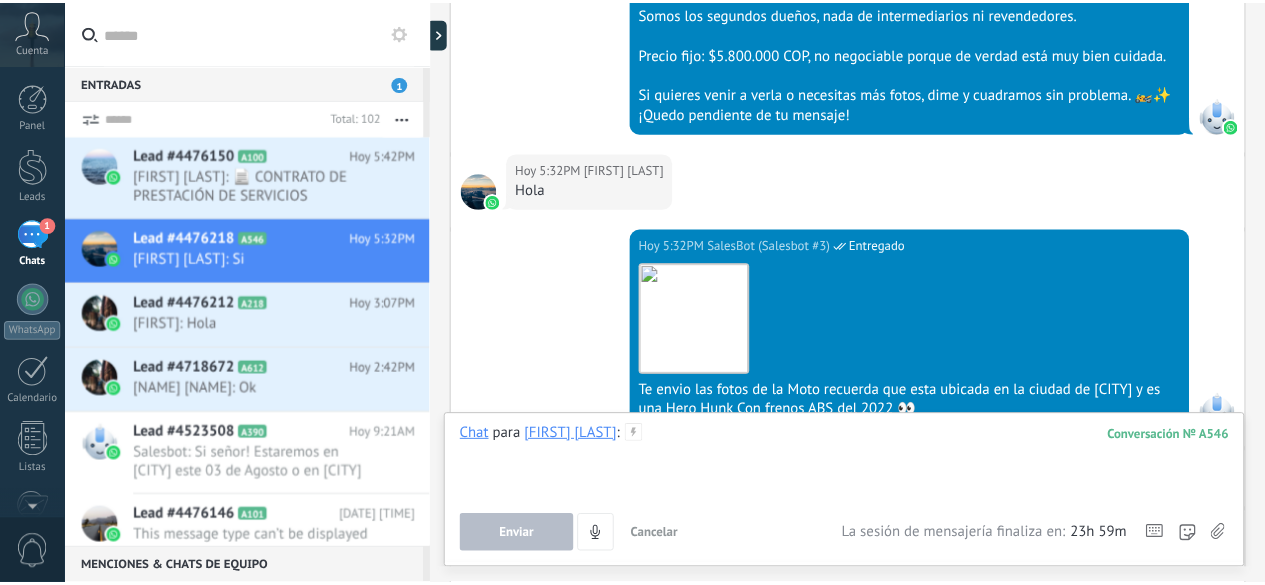scroll, scrollTop: 4579, scrollLeft: 0, axis: vertical 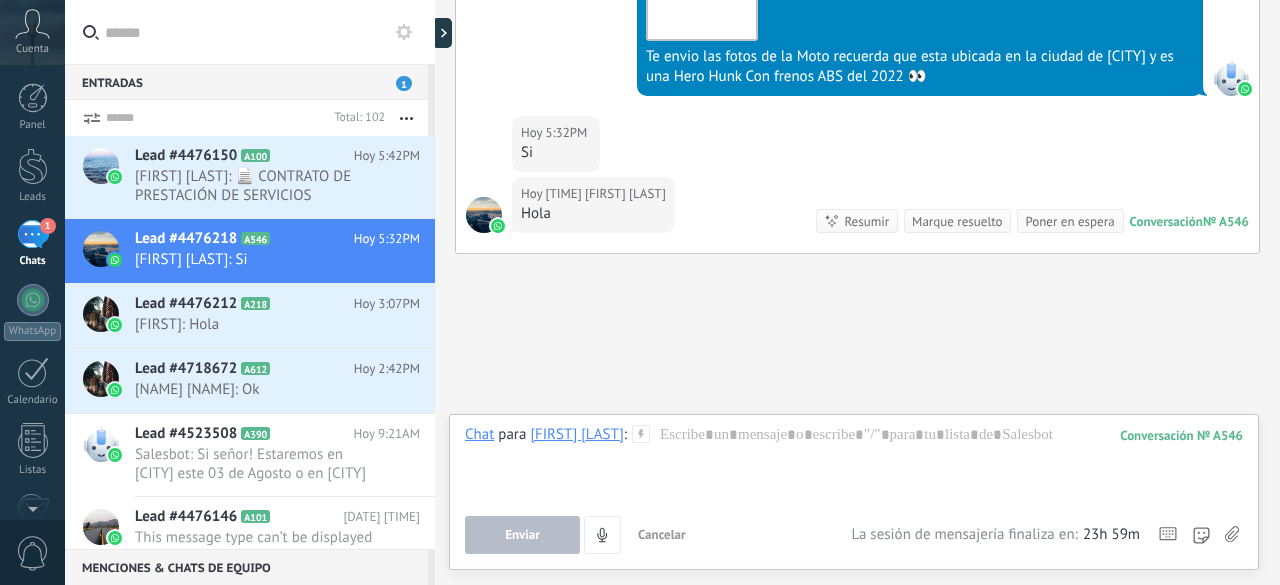 click on "Entradas 1" at bounding box center [246, 82] 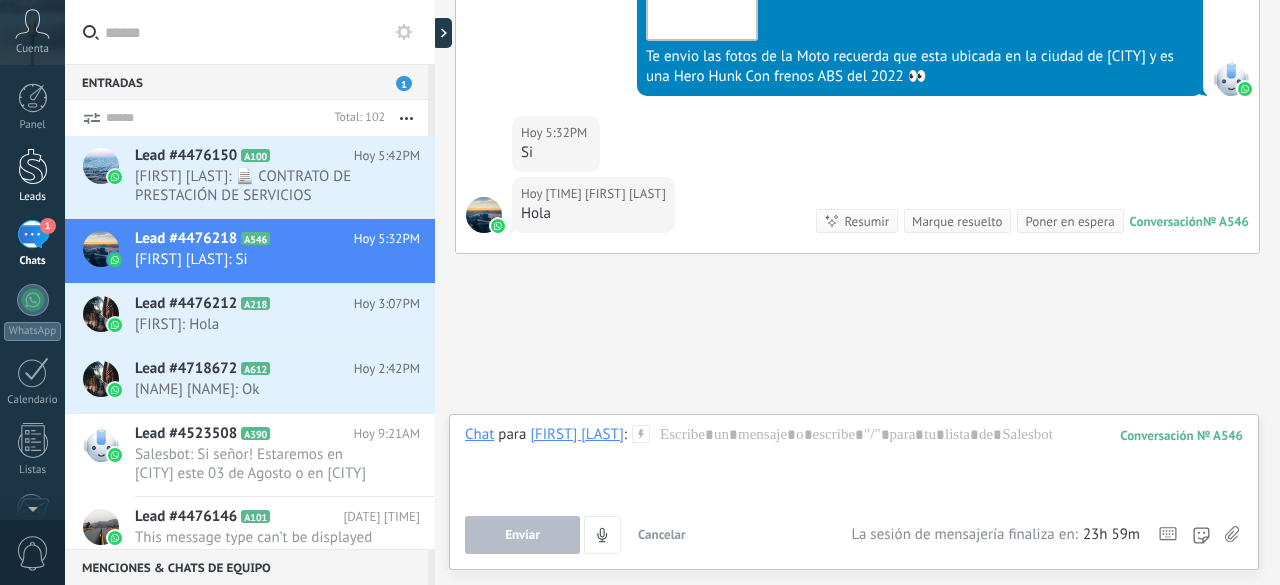 click at bounding box center (33, 166) 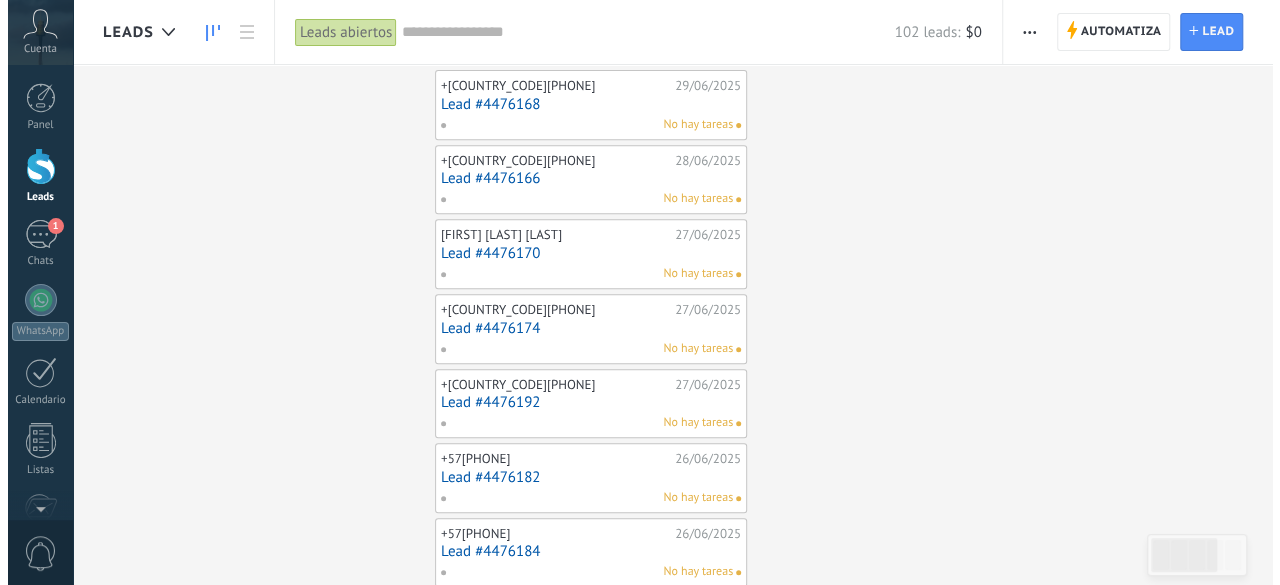 scroll, scrollTop: 0, scrollLeft: 0, axis: both 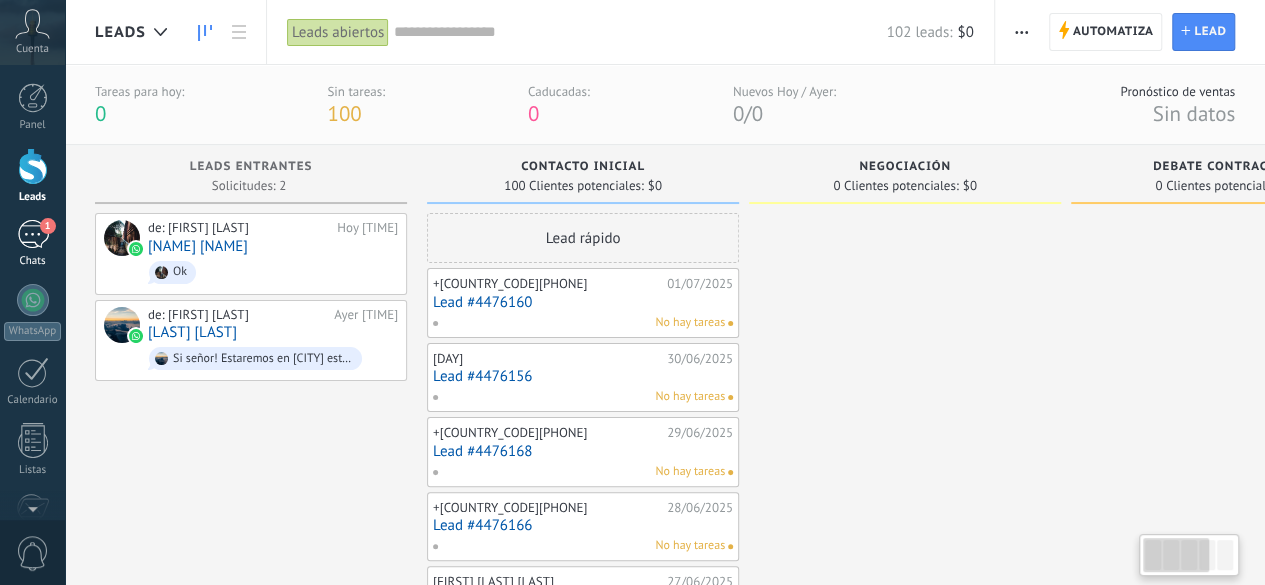 click on "Chats" at bounding box center (33, 261) 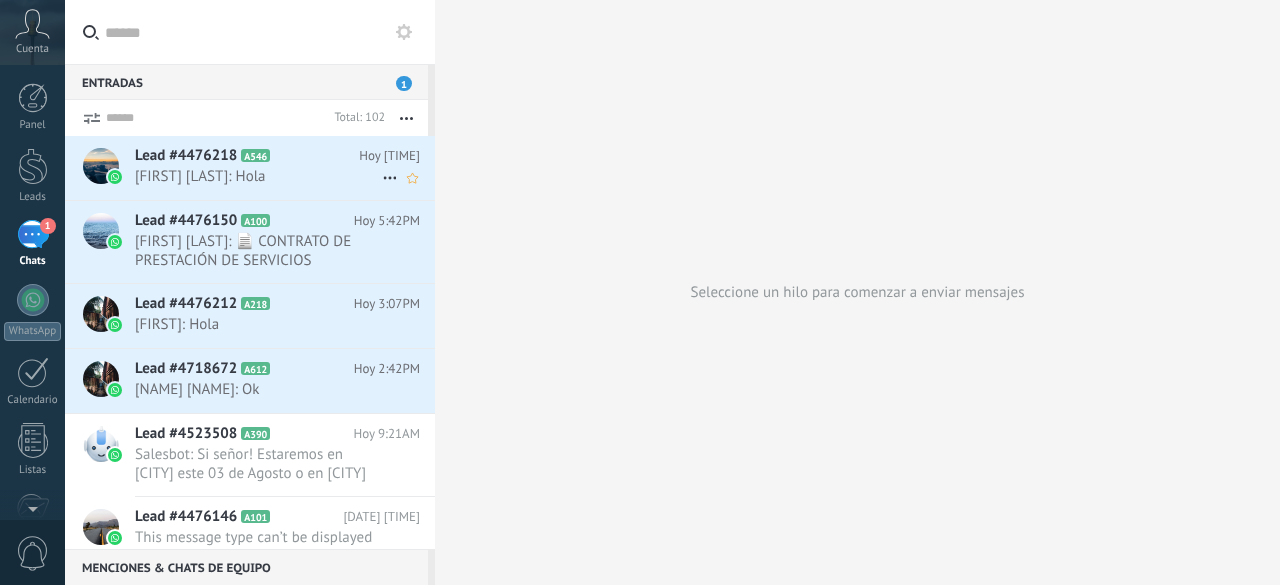 click at bounding box center [390, 178] 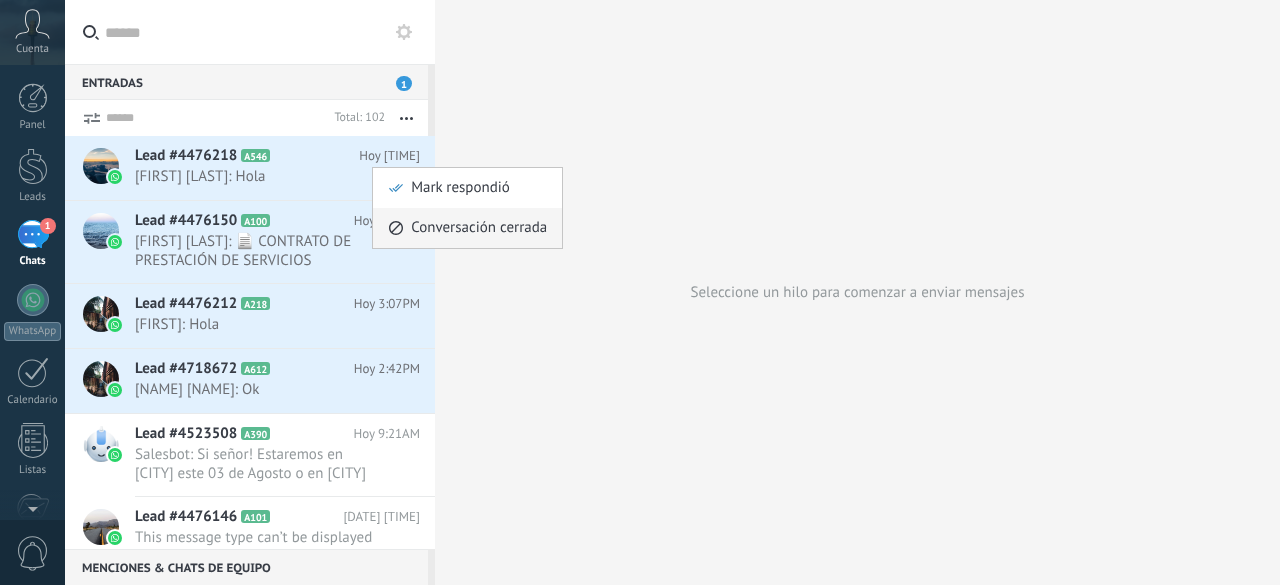 click on "Conversación cerrada" at bounding box center (467, 228) 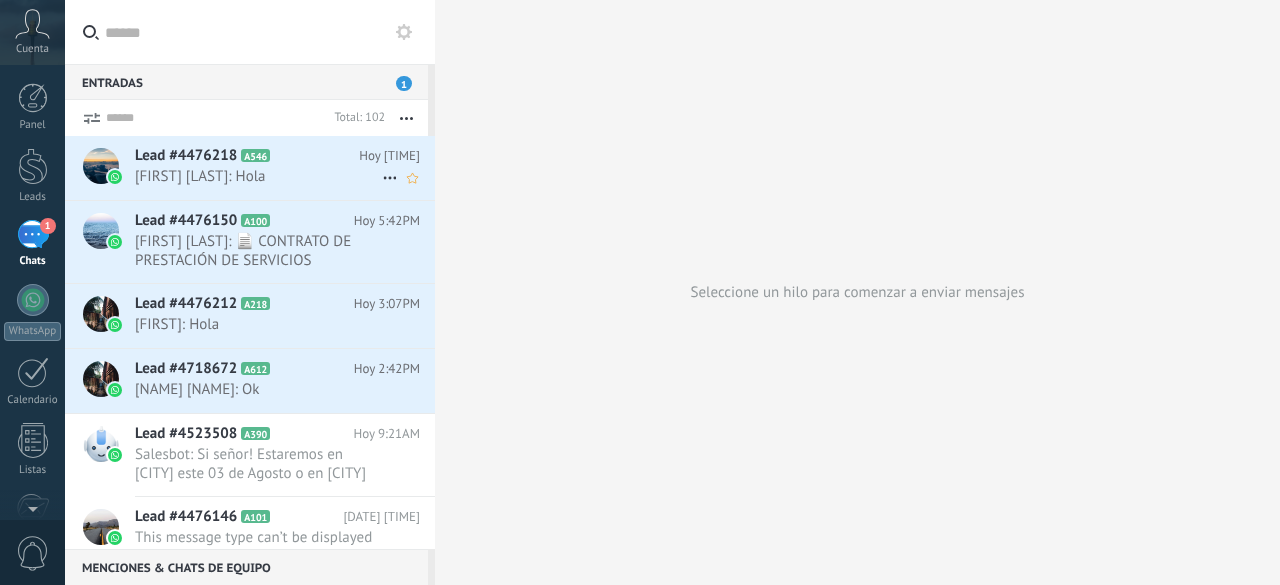 click at bounding box center (390, 178) 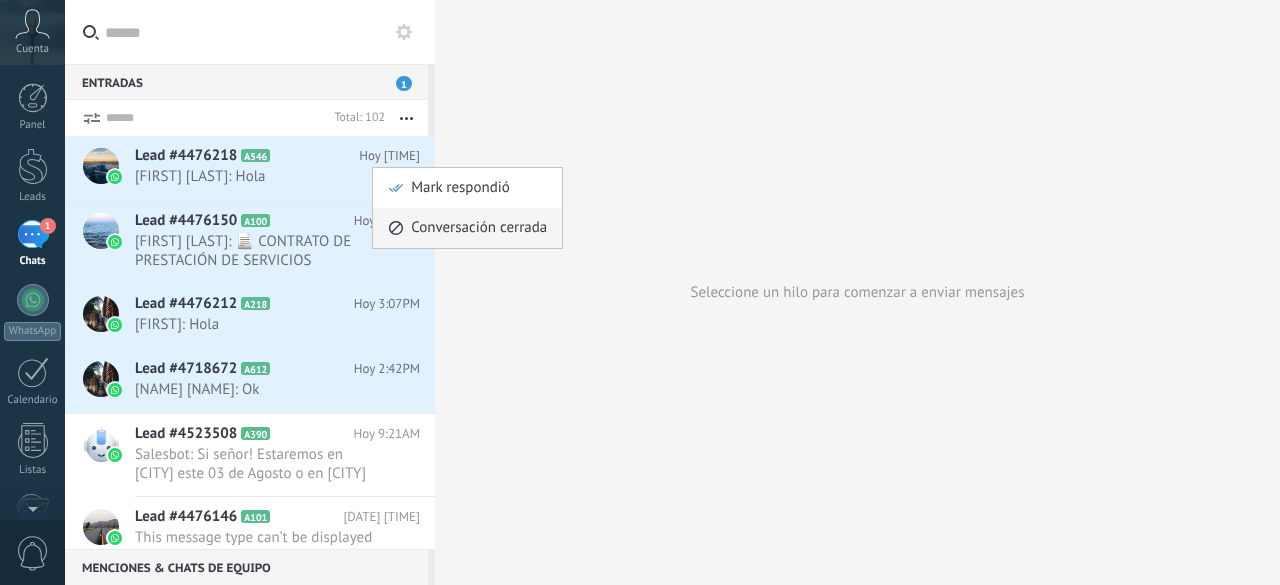 click on "Conversación cerrada" at bounding box center [479, 228] 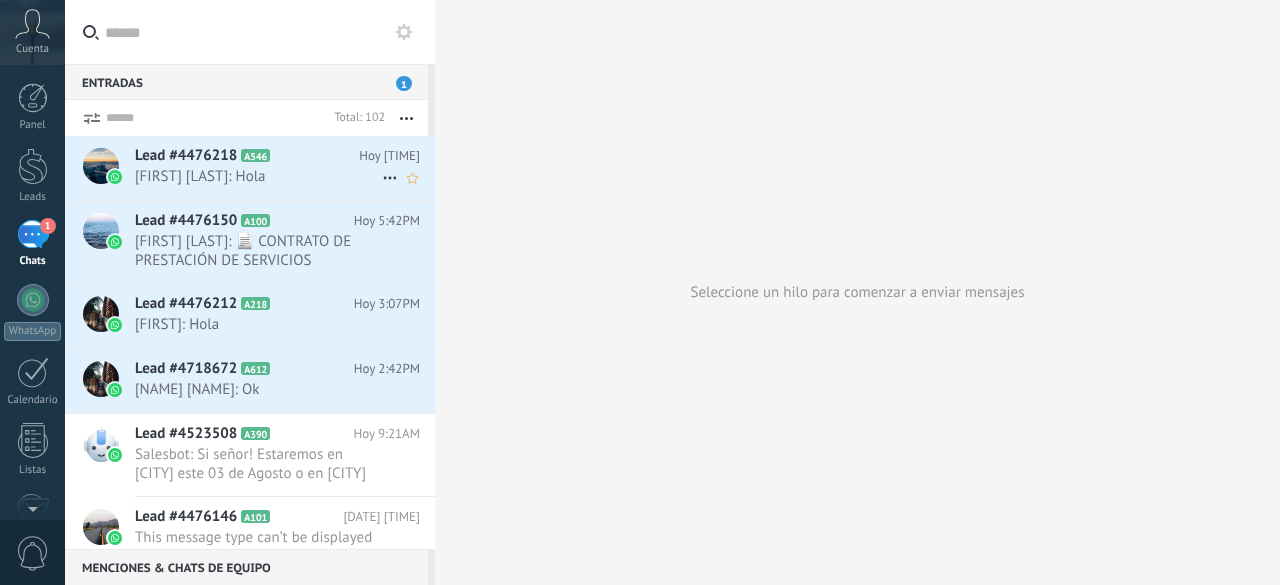 click on "Lead #4476218 A546" at bounding box center [247, 156] 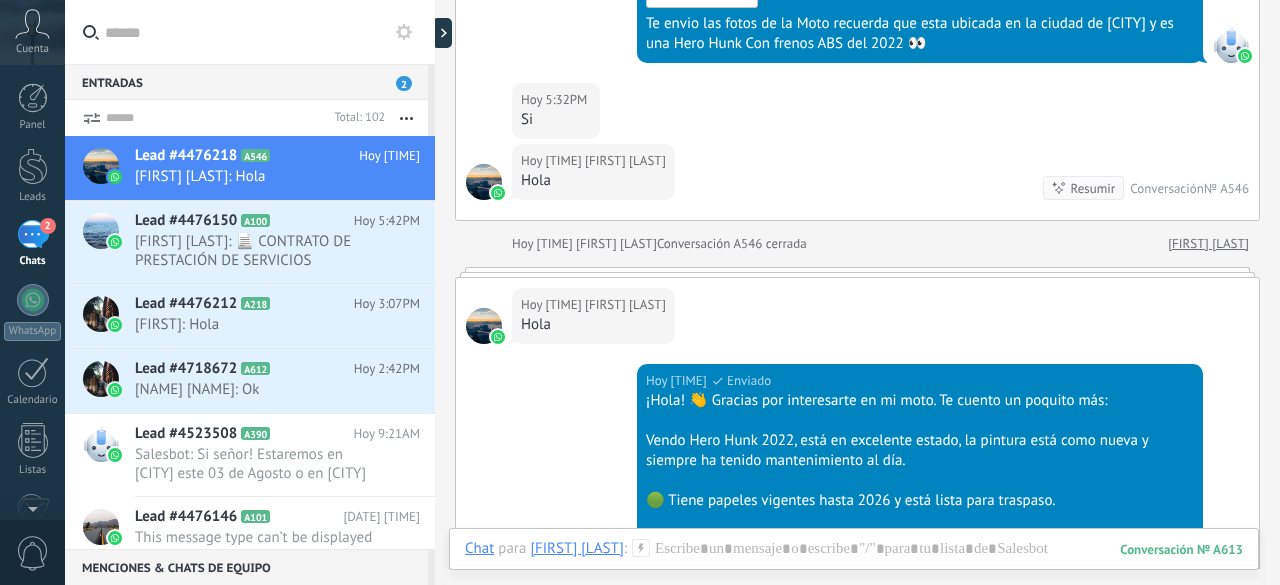 scroll, scrollTop: 6431, scrollLeft: 0, axis: vertical 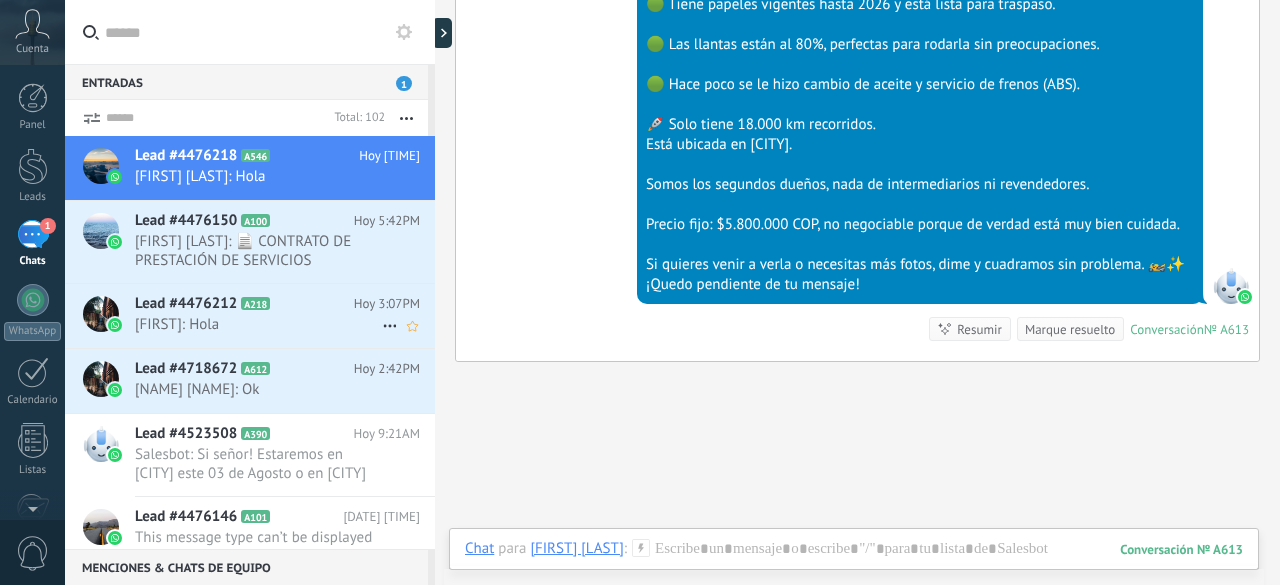click at bounding box center (389, 326) 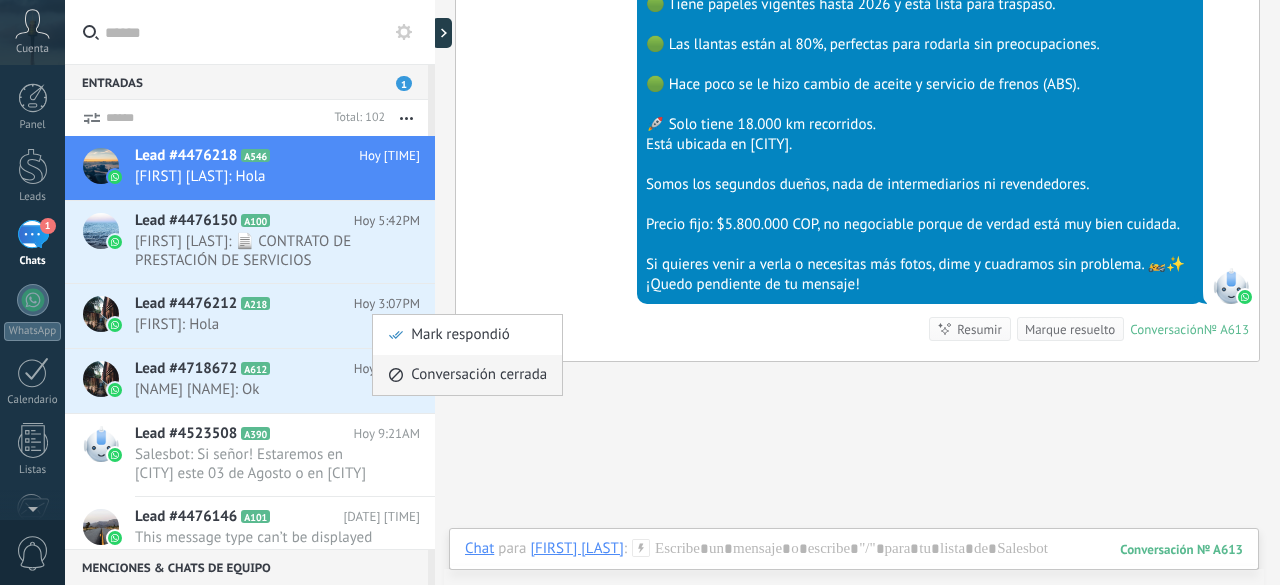click on "Conversación cerrada" at bounding box center (479, 375) 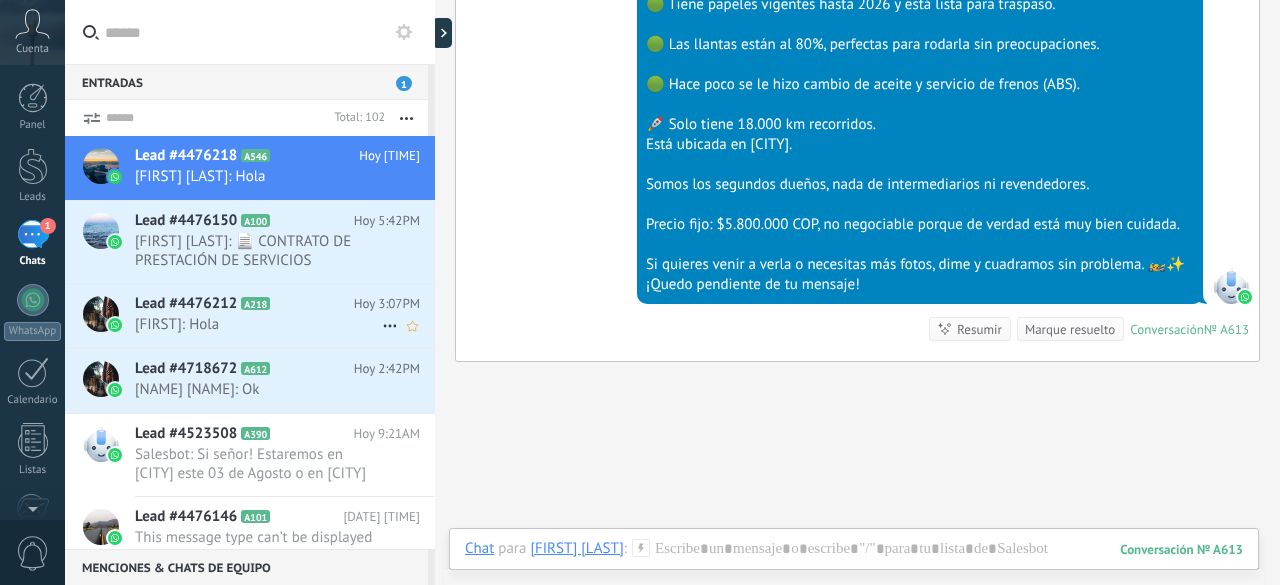 click on "[FIRST]: Hola" at bounding box center [258, 324] 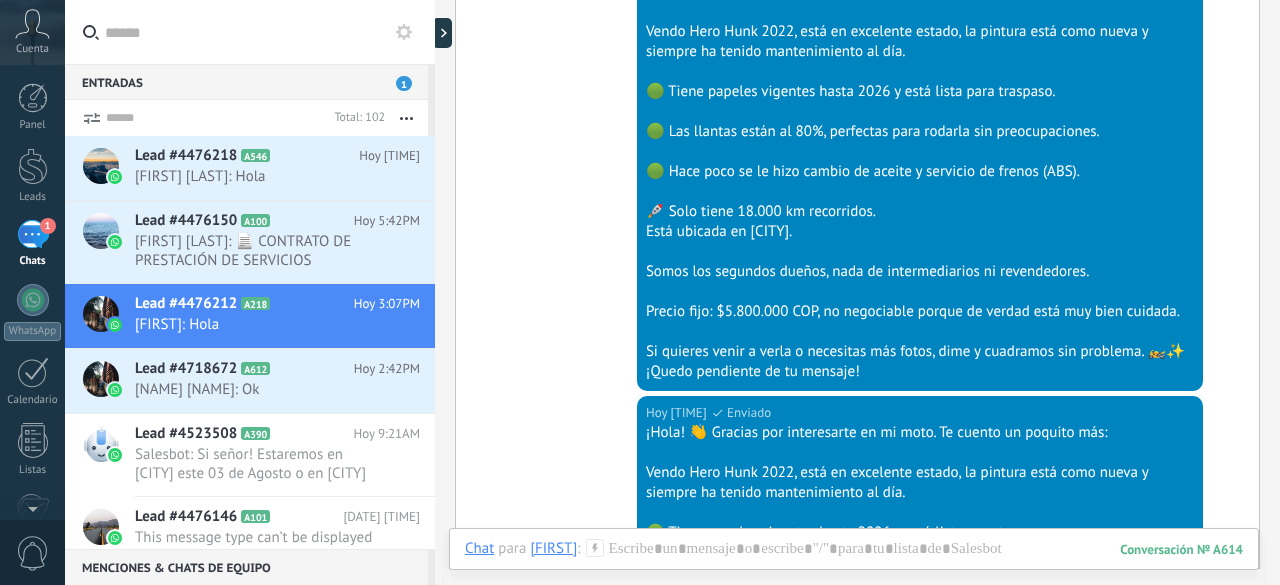 scroll, scrollTop: 1508, scrollLeft: 0, axis: vertical 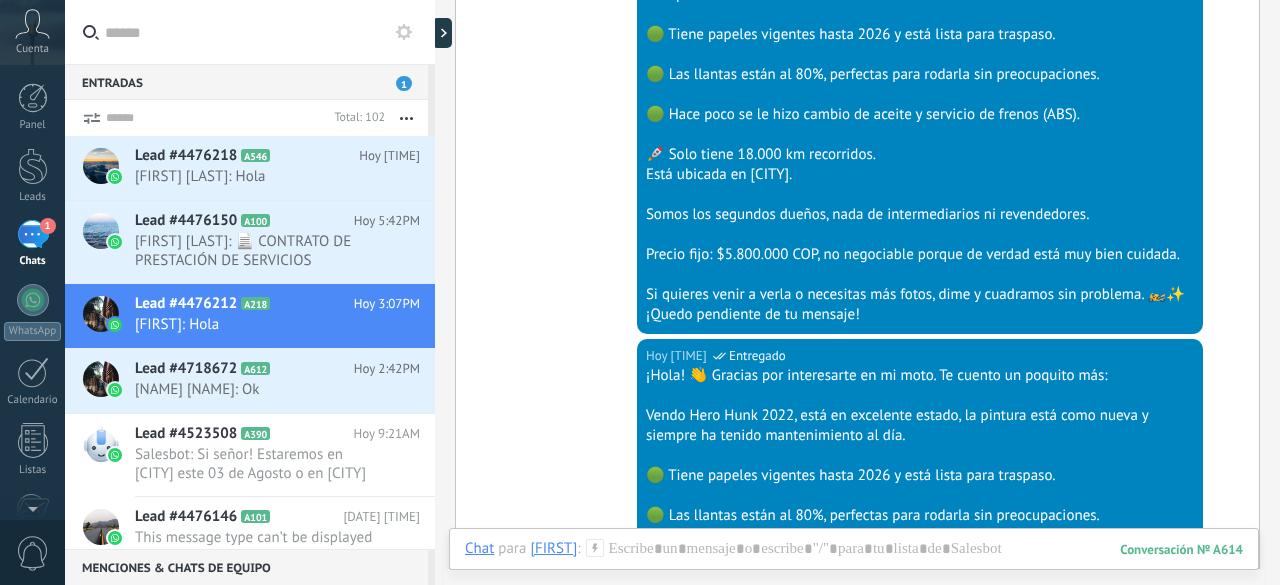 click at bounding box center (404, 32) 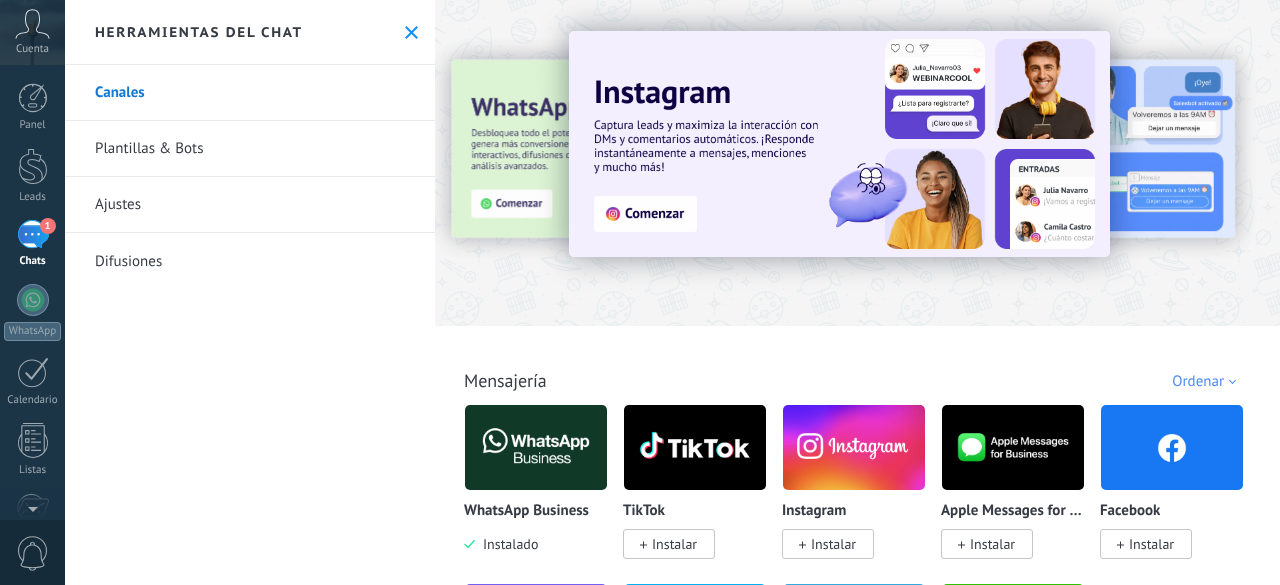 click on "Plantillas & Bots" at bounding box center (250, 149) 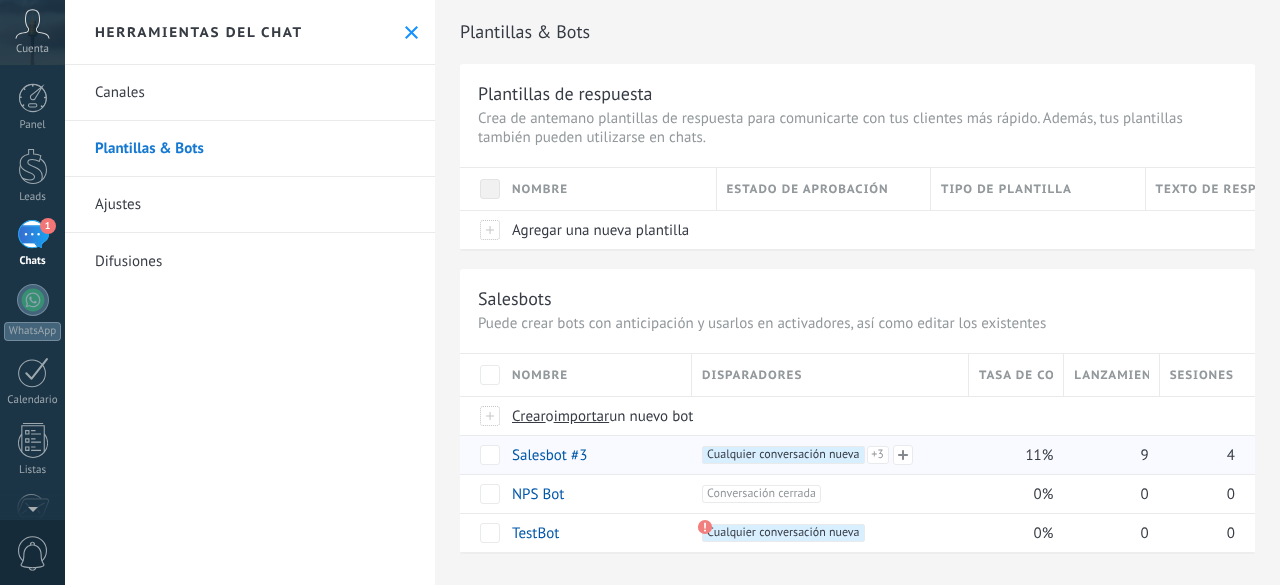click on "+3" at bounding box center [878, 455] 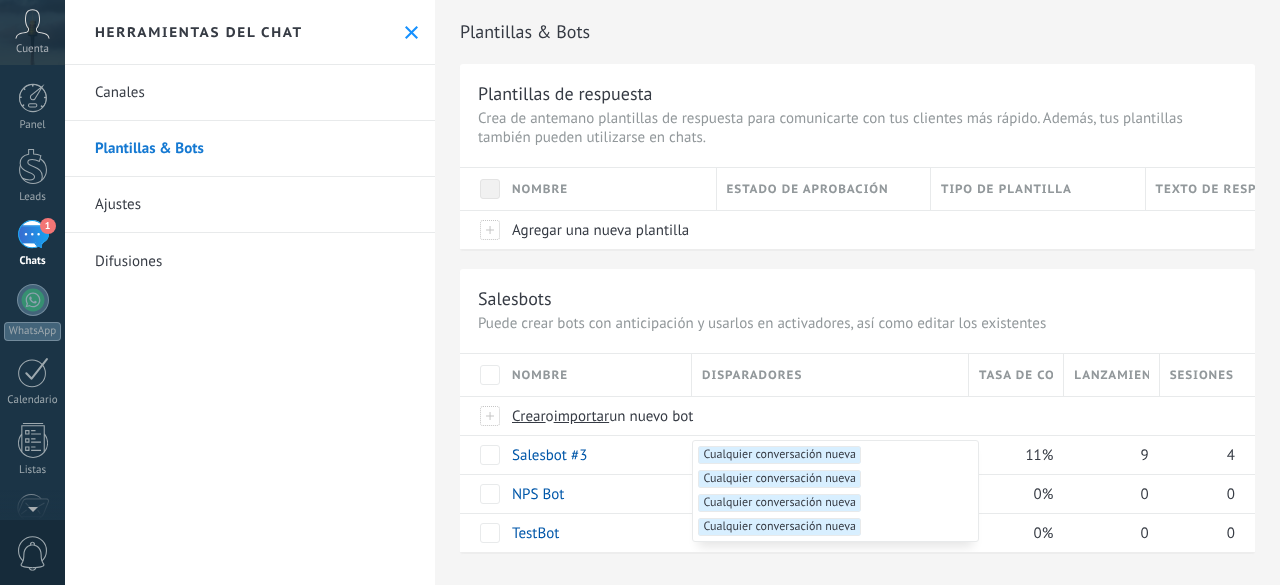 scroll, scrollTop: 6, scrollLeft: 0, axis: vertical 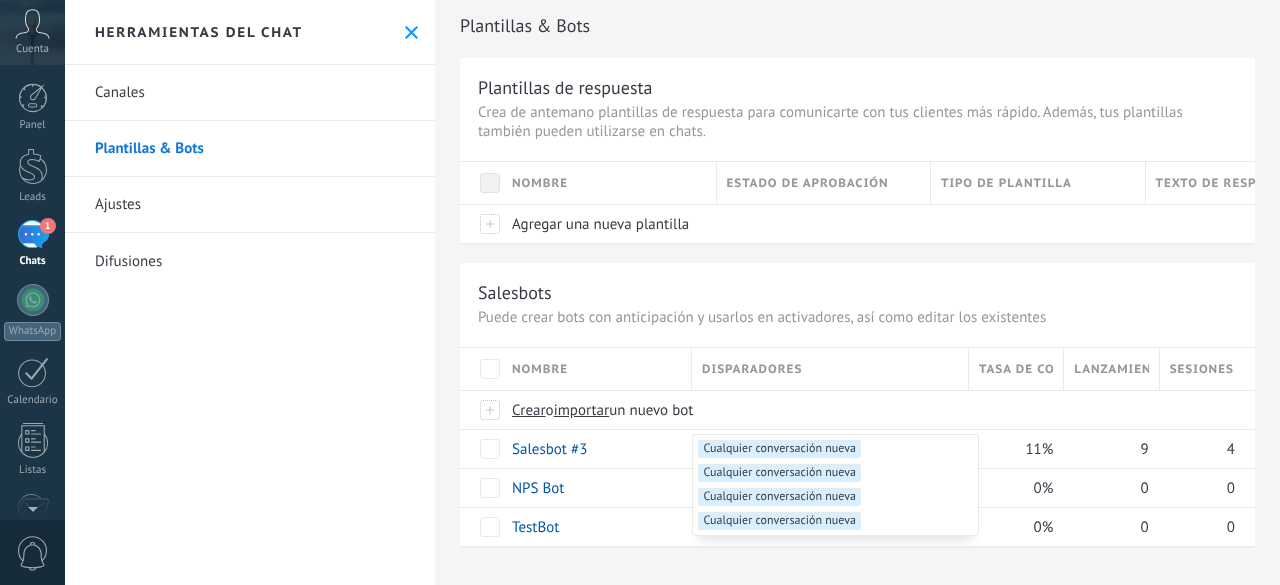 click on "Cualquier conversación nueva +3" at bounding box center (779, 449) 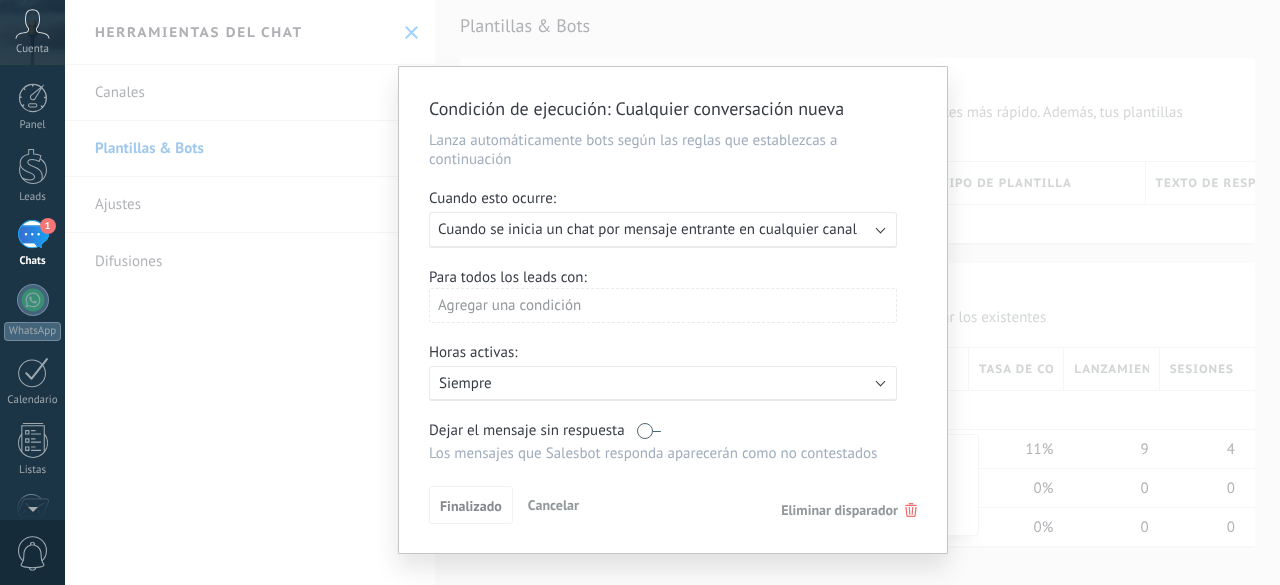 click on "Eliminar disparador" at bounding box center (849, 510) 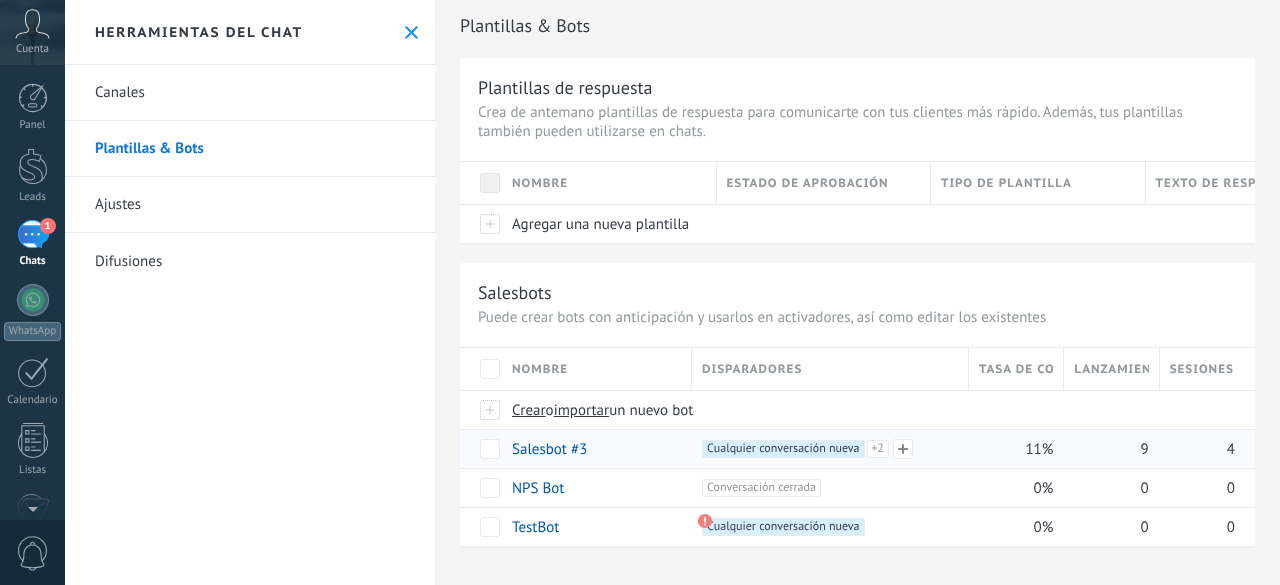 click on "Cualquier conversación nueva +2" at bounding box center [783, 449] 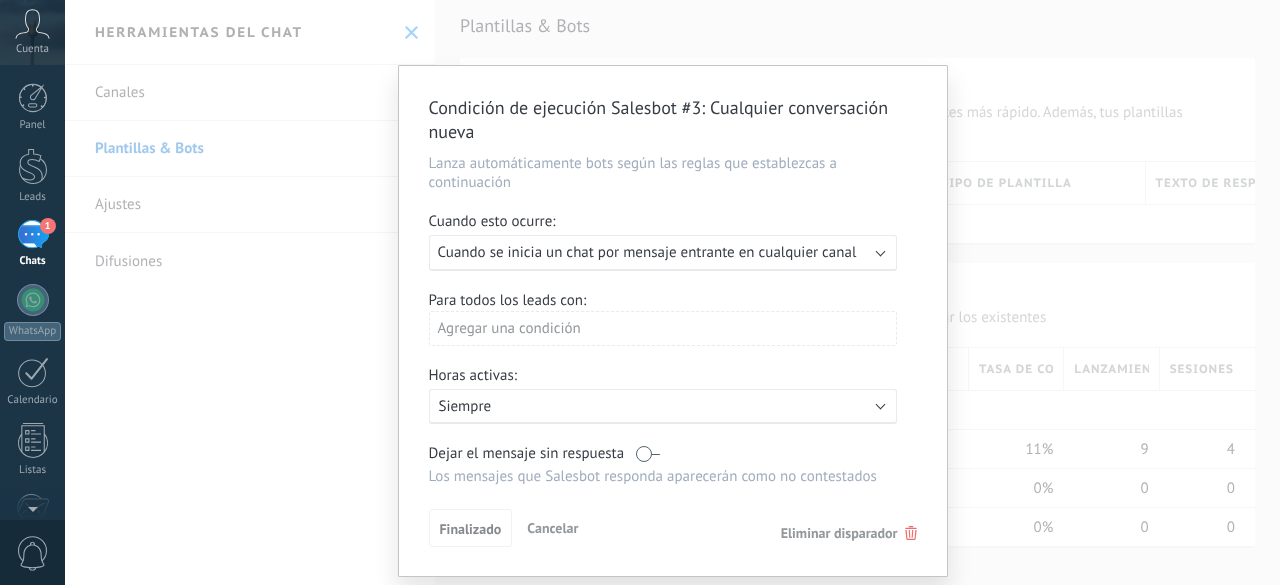 click on "Eliminar disparador" at bounding box center (839, 533) 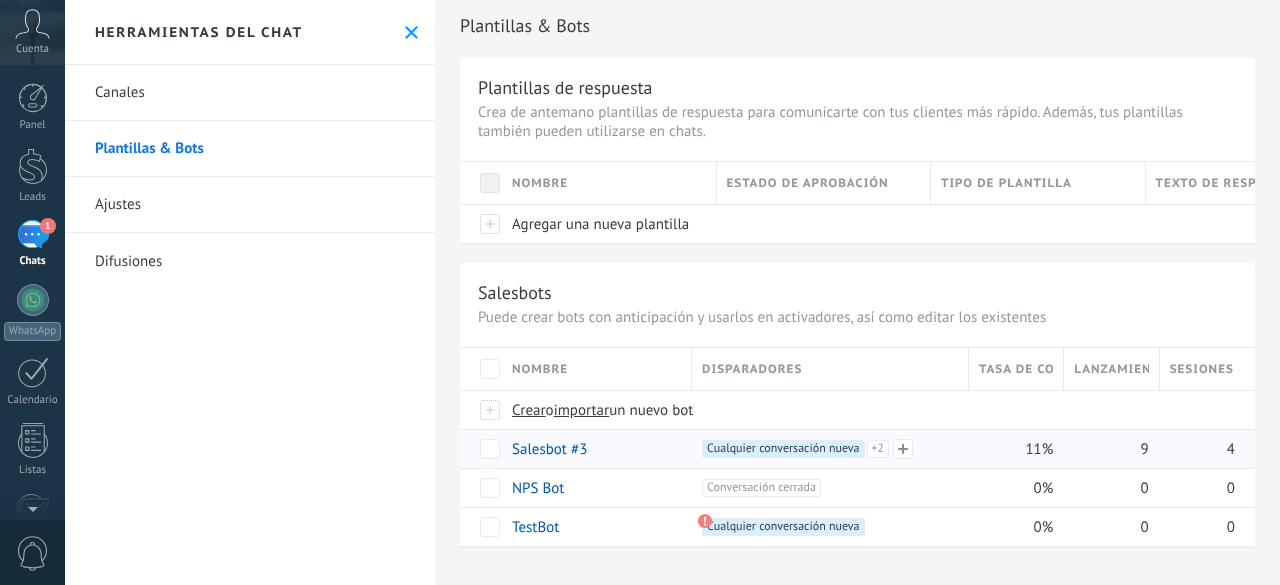 click on "Cualquier conversación nueva +2" at bounding box center (783, 449) 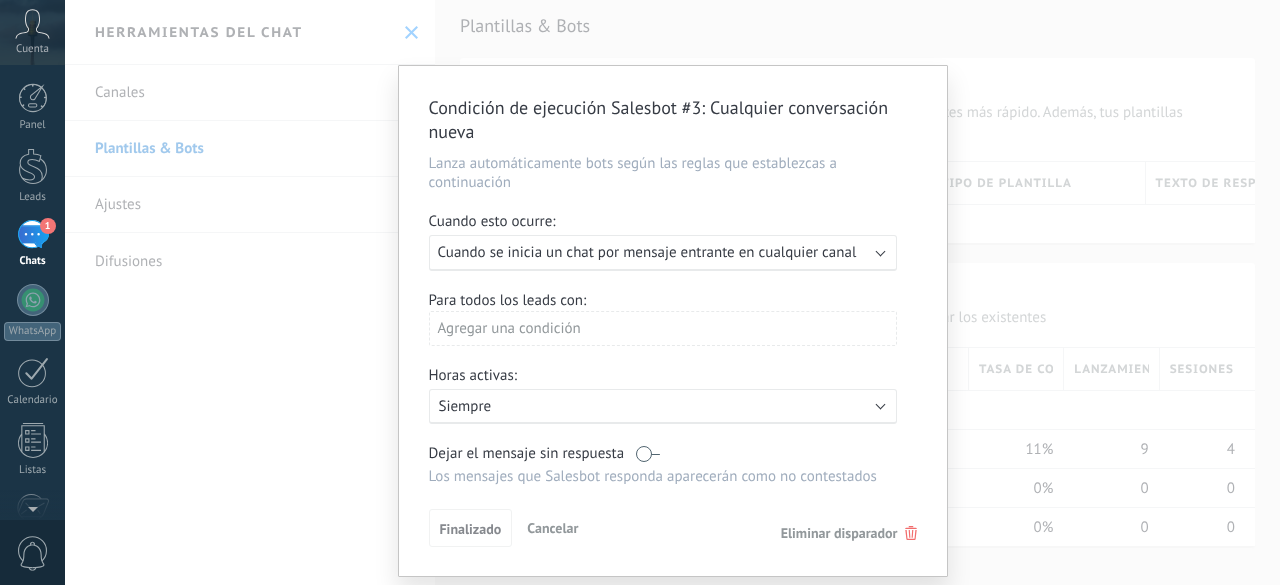click on "Condición de ejecución Salesbot #3 : Cualquier conversación nueva Lanza automáticamente bots según las reglas que establezcas a continuación Cuando esto ocurre: Ejecutar:  Cuando se inicia un chat por mensaje entrante en cualquier canal Para todos los leads con: Agregar una condición Horas activas: Activo:  Siempre Dejar el mensaje sin respuesta Los mensajes que Salesbot responda aparecerán como no contestados Aplicar a todos los leads en esta etapa Finalizado Cancelar Eliminar disparador" at bounding box center (672, 292) 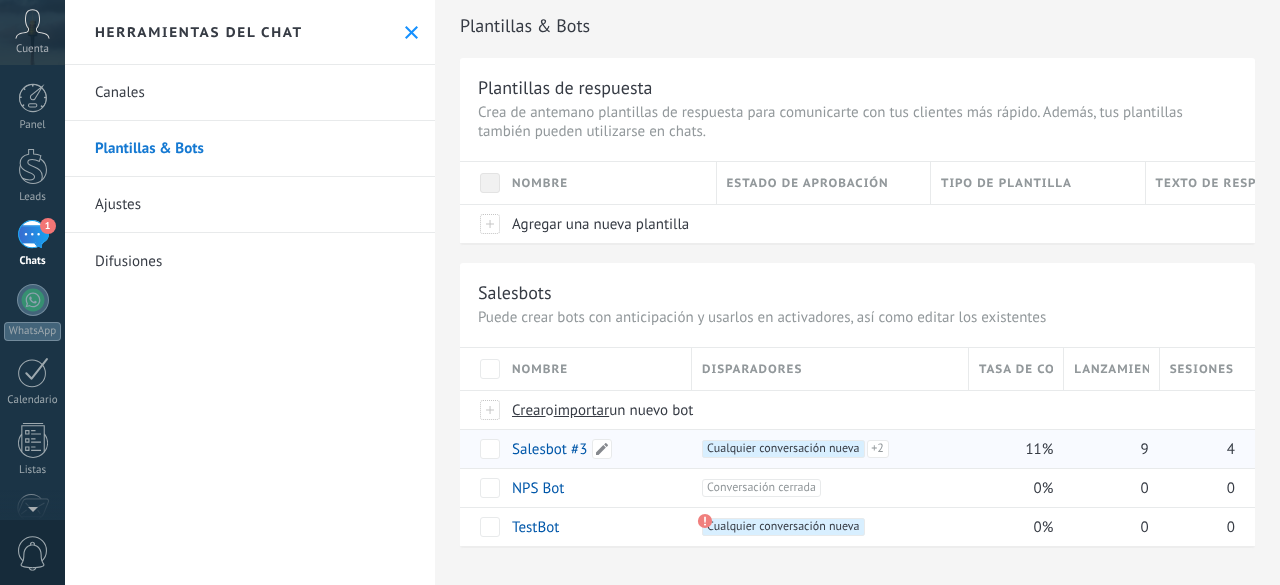 click on "Salesbot #3" at bounding box center (549, 449) 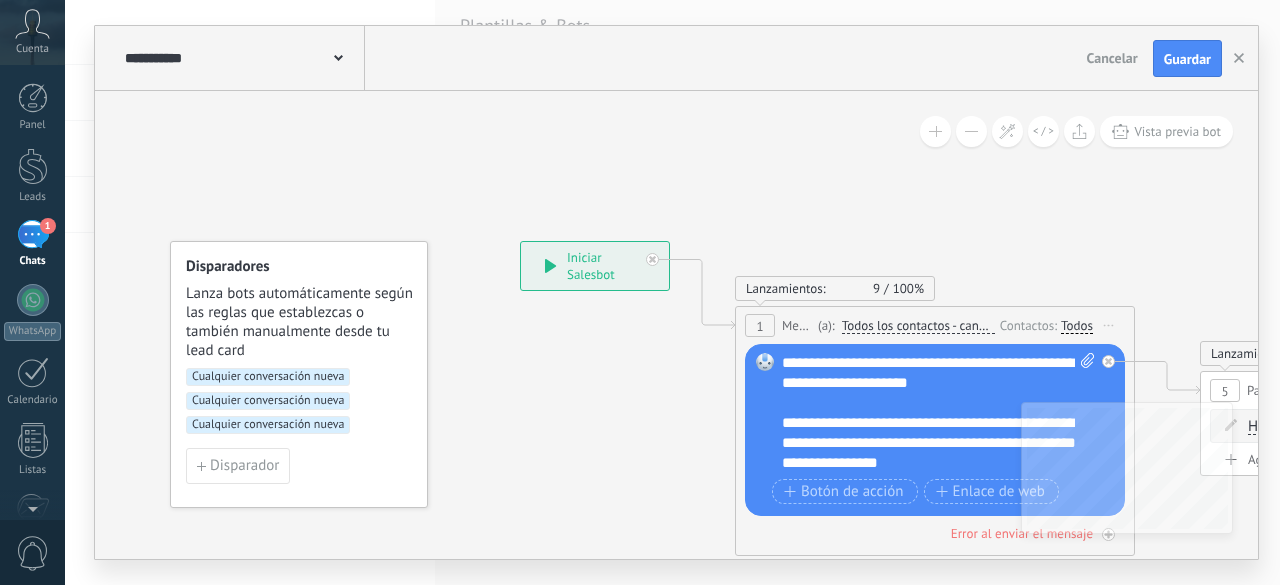 click on "Cualquier conversación nueva" at bounding box center [268, 377] 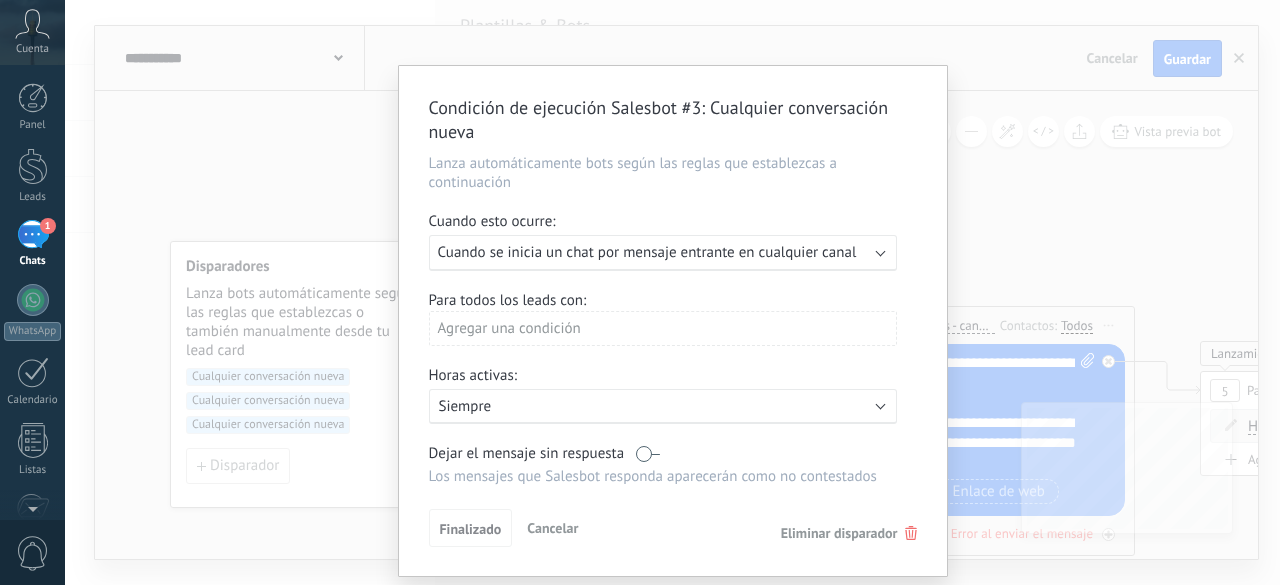 click on "Eliminar disparador" at bounding box center (849, 533) 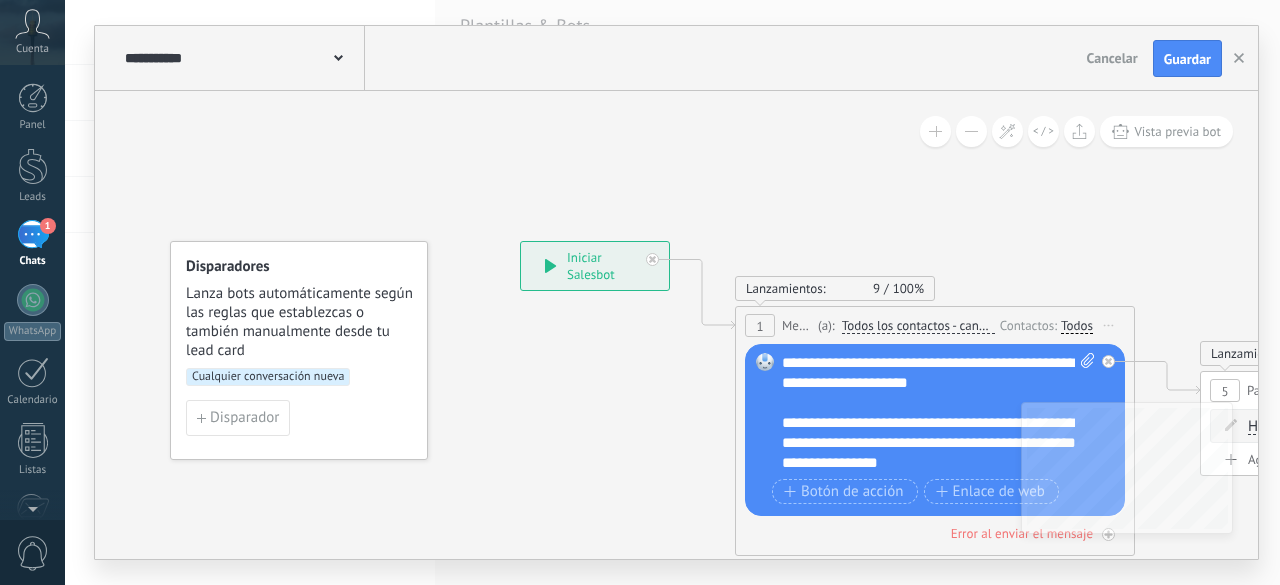 click on "Cualquier conversación nueva" at bounding box center (268, 377) 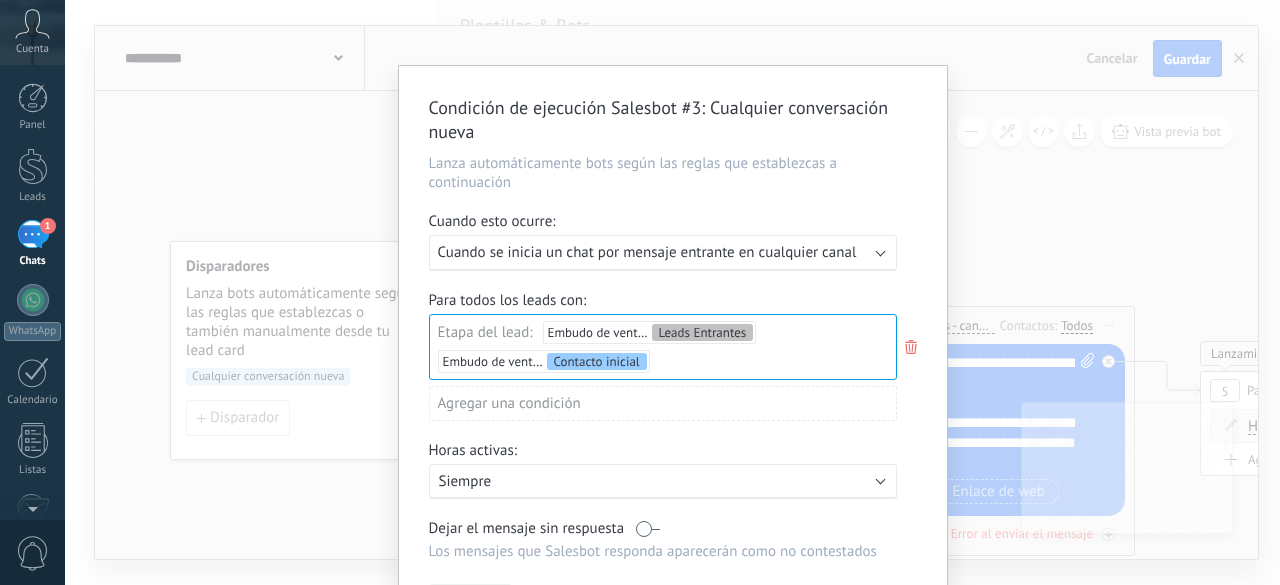 click on "Condición de ejecución Salesbot #3 : Cualquier conversación nueva Lanza automáticamente bots según las reglas que establezcas a continuación Cuando esto ocurre: Ejecutar:  Cuando se inicia un chat por mensaje entrante en cualquier canal Para todos los leads con: Etapa del lead: Embudo de ventas Leads Entrantes Embudo de ventas Contacto inicial Leads Entrantes Contacto inicial Negociación Debate contractual Discusión de contrato Logrado con éxito Venta Perdido Agregar una condición Horas activas: Activo:  Siempre Dejar el mensaje sin respuesta Los mensajes que Salesbot responda aparecerán como no contestados Aplicar a todos los leads en esta etapa Finalizado Cancelar Eliminar disparador" at bounding box center (672, 292) 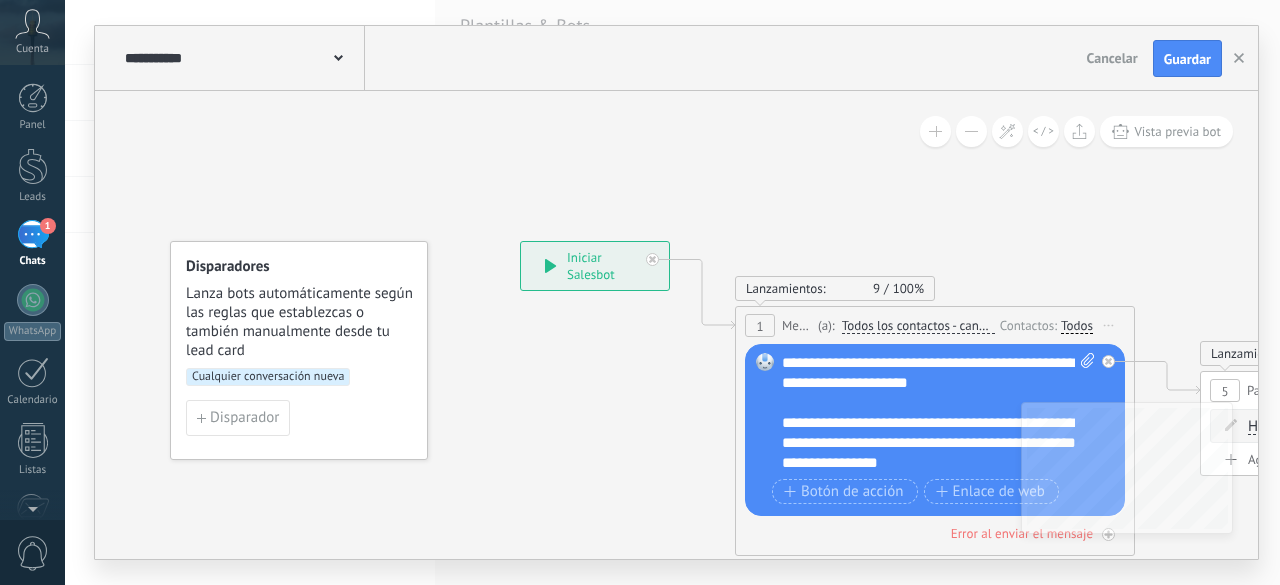 click on "1" at bounding box center [33, 234] 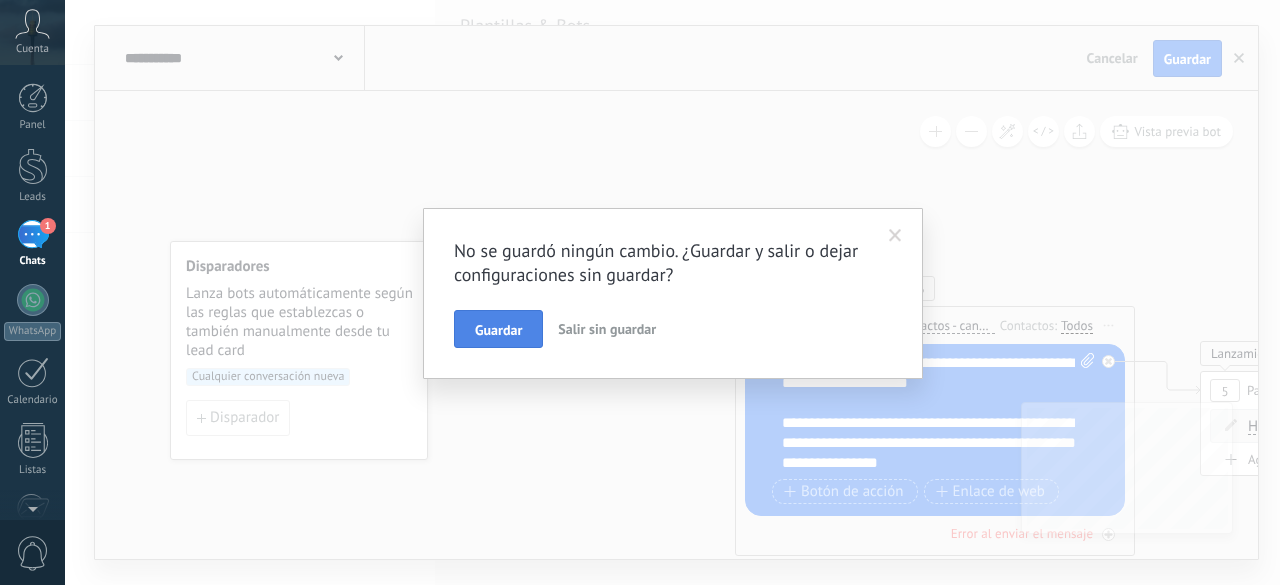 click on "Guardar" at bounding box center (498, 329) 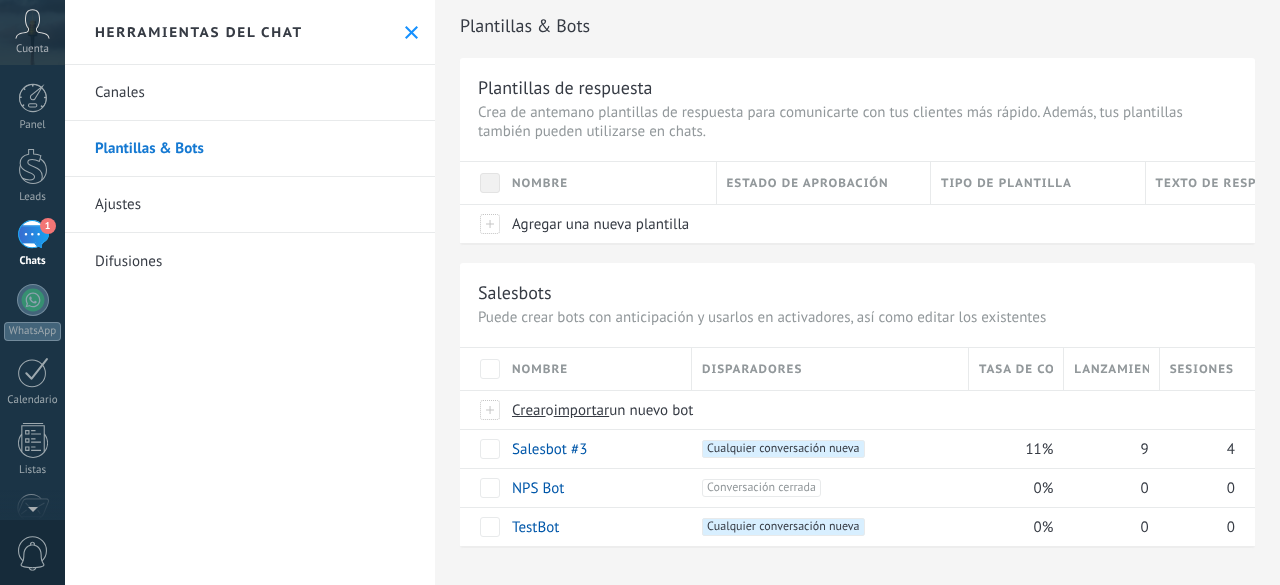 click on "Chats" at bounding box center [33, 261] 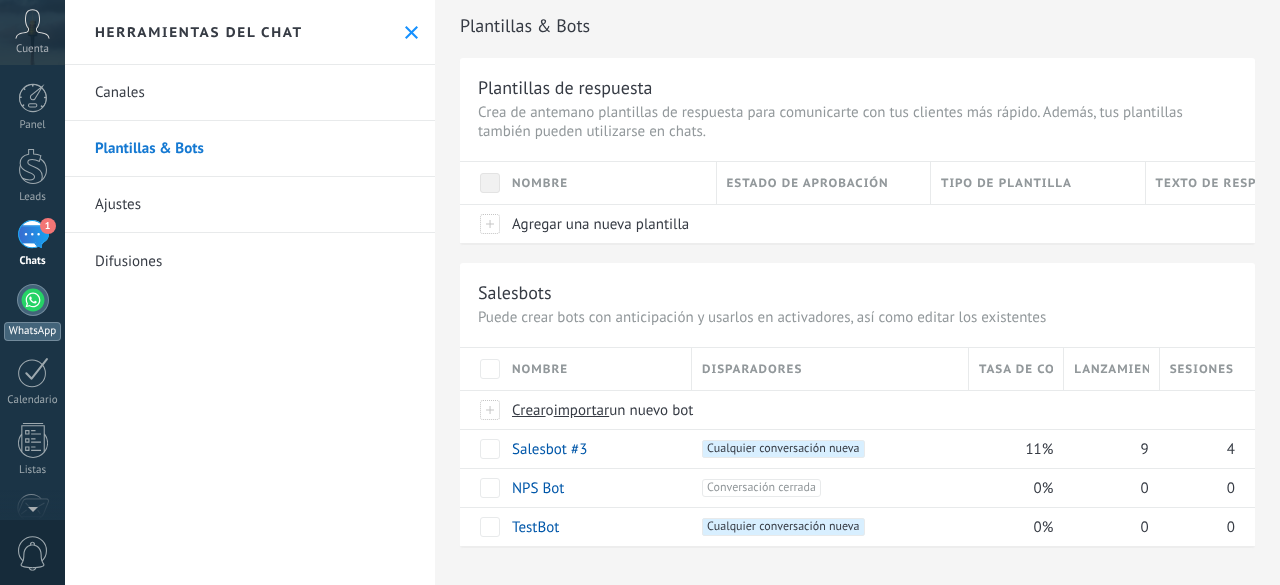 click at bounding box center [33, 300] 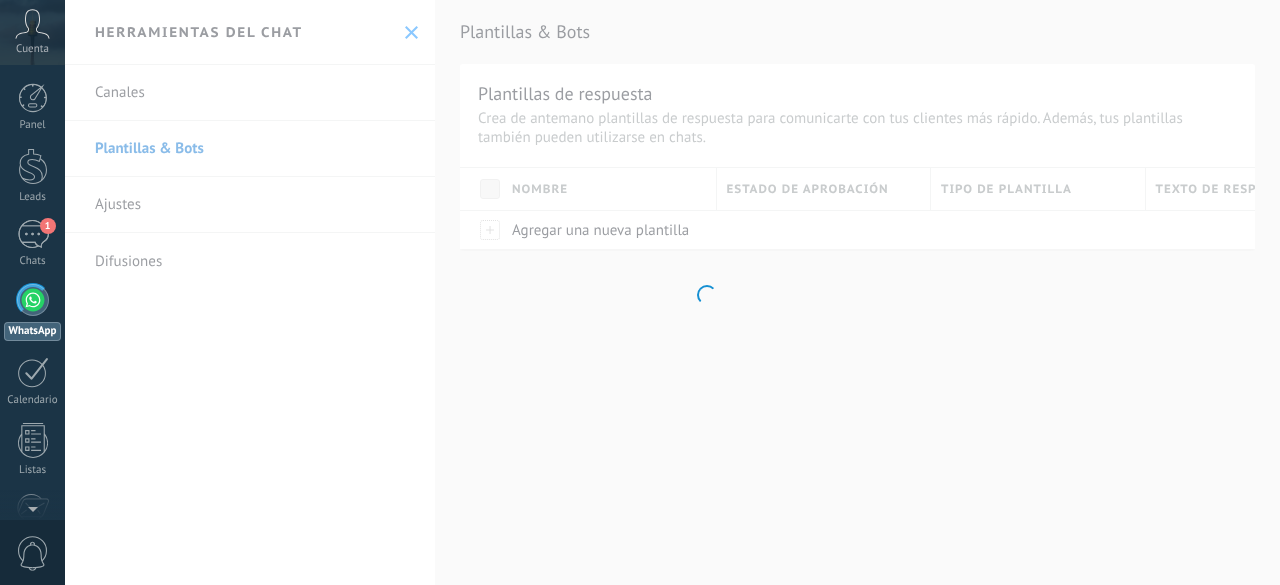 scroll, scrollTop: 0, scrollLeft: 0, axis: both 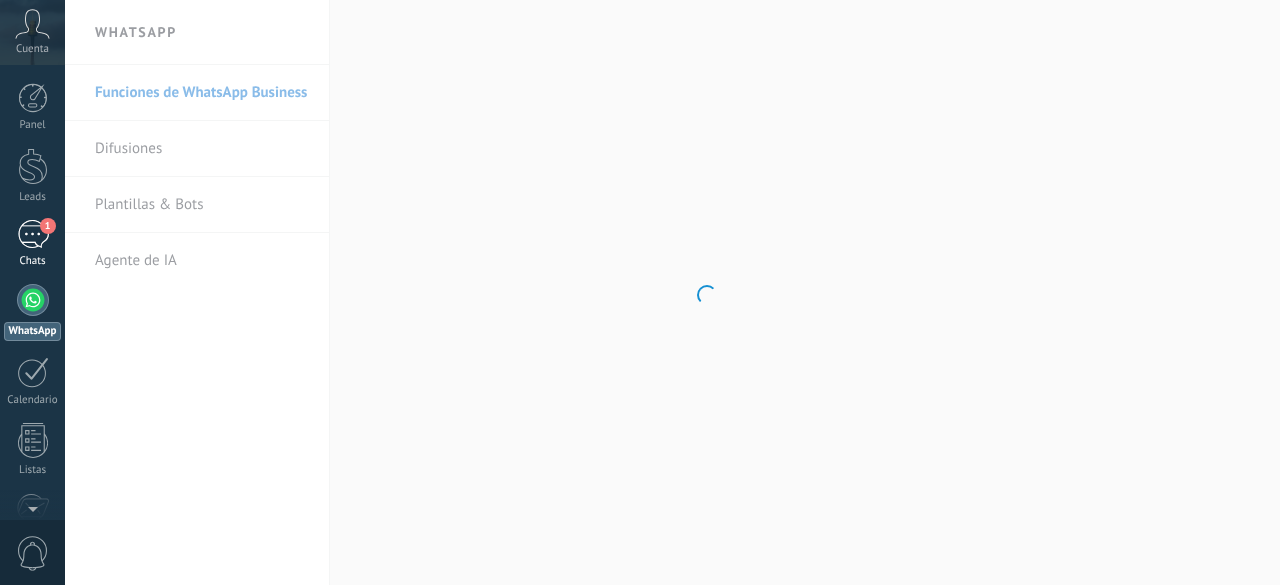 click on "Chats" at bounding box center [33, 261] 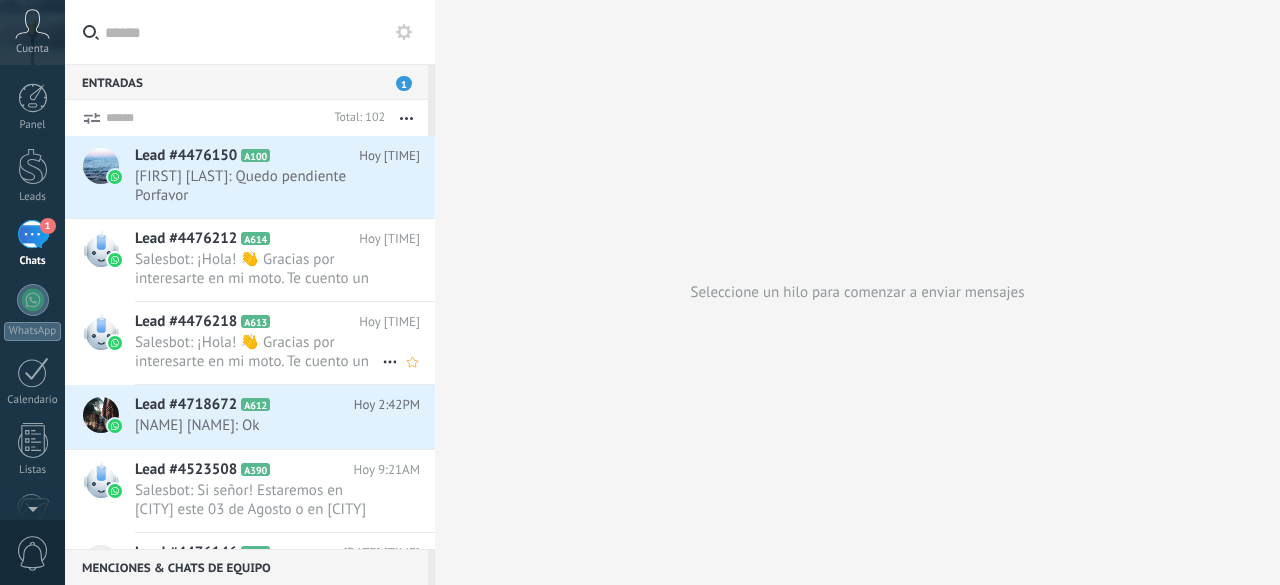 click on "Lead #4476218
A613" at bounding box center (247, 322) 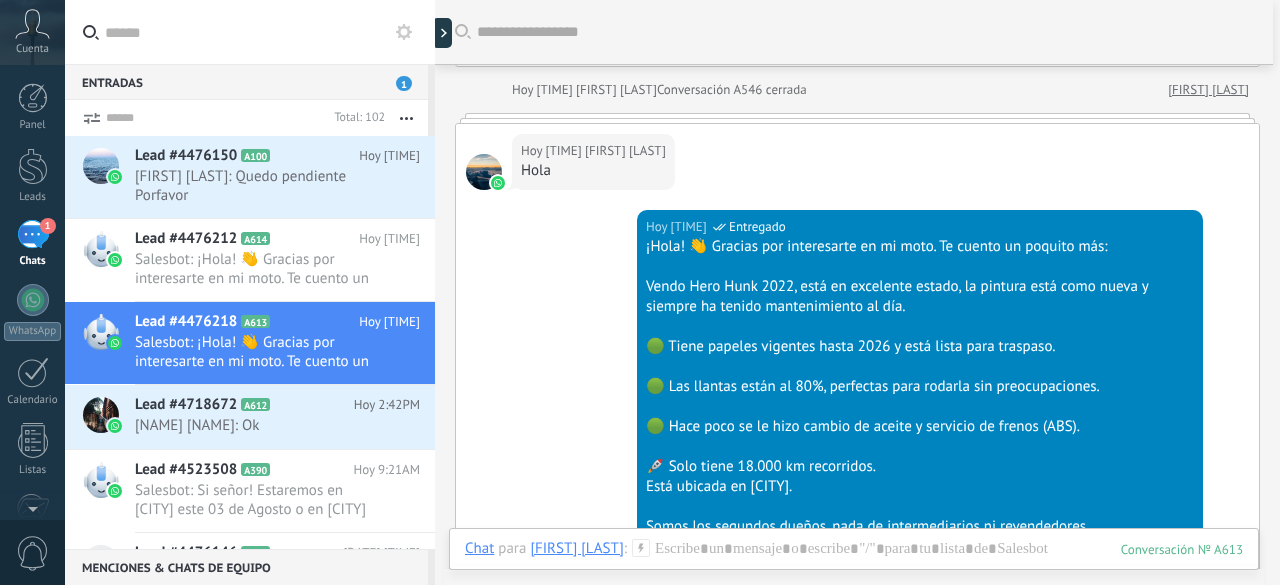 scroll, scrollTop: 4752, scrollLeft: 0, axis: vertical 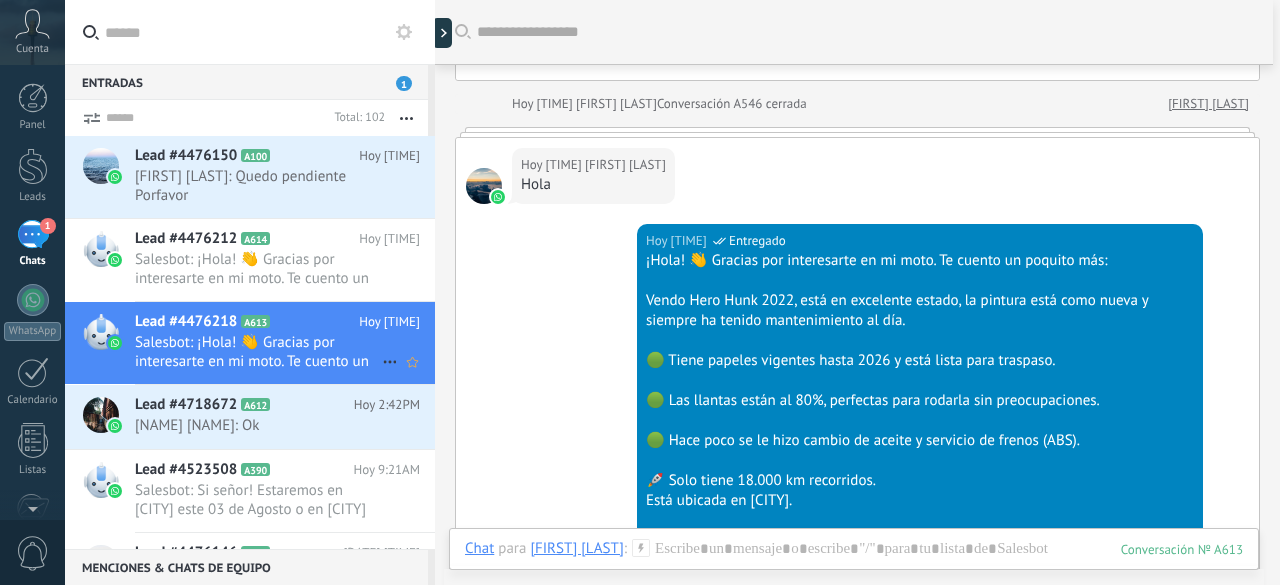 click at bounding box center [390, 362] 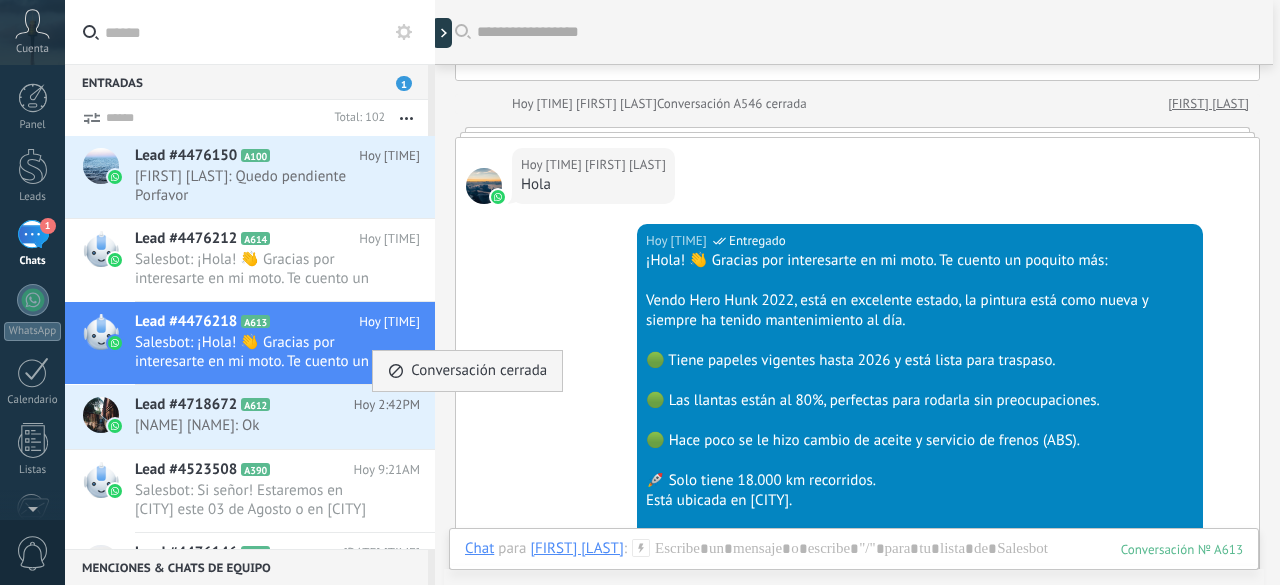 click at bounding box center (396, 371) 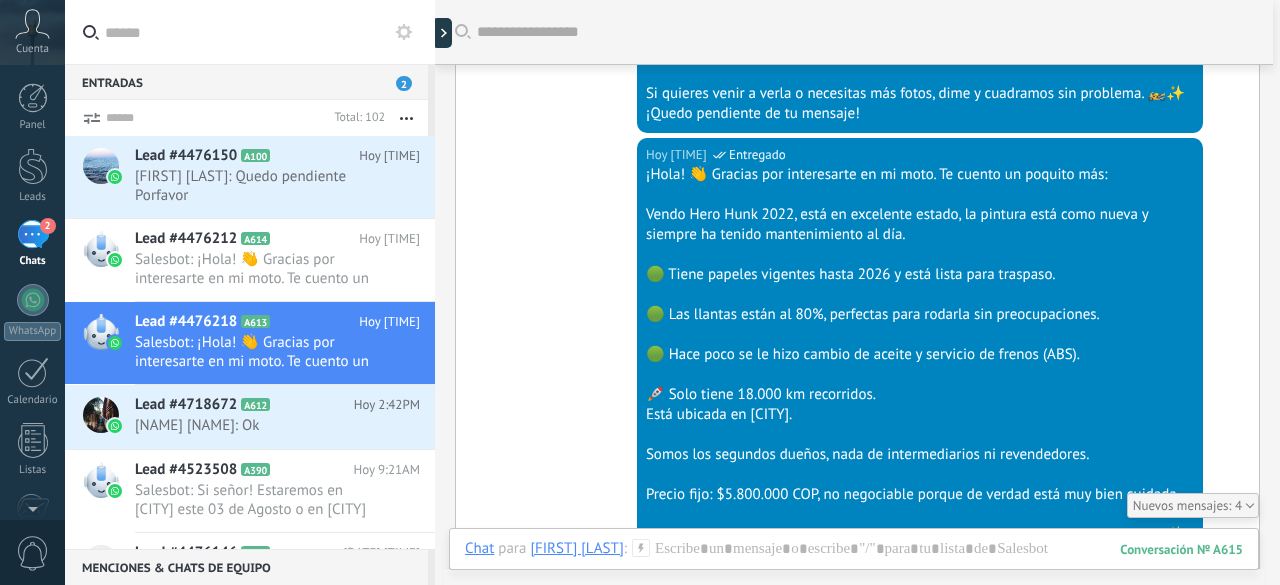 scroll, scrollTop: 5577, scrollLeft: 0, axis: vertical 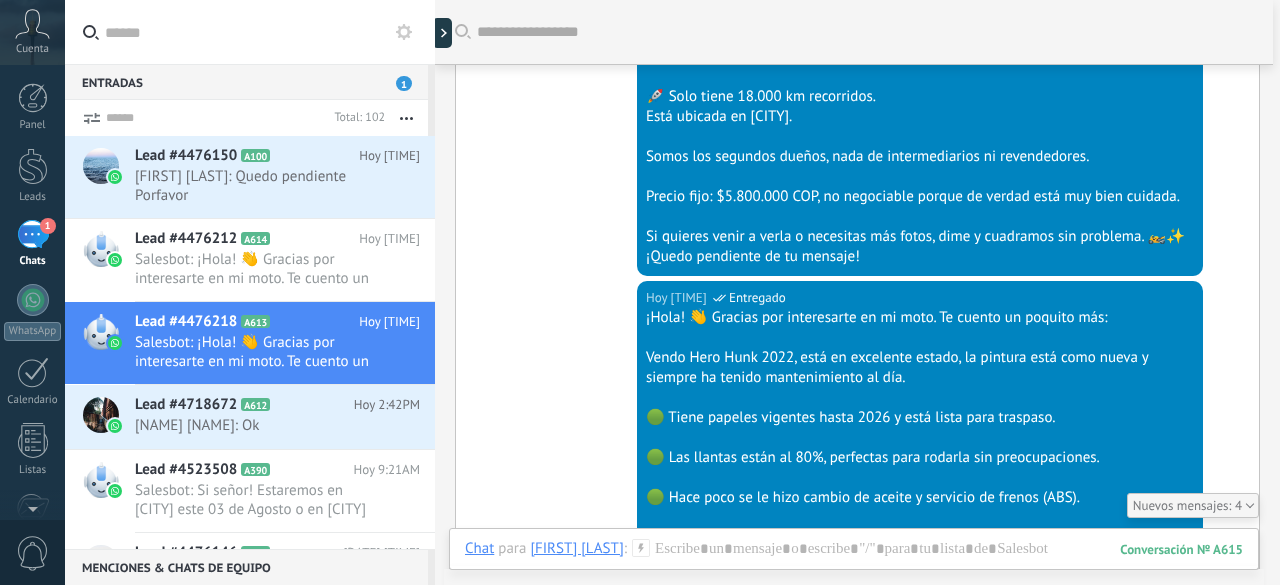 click at bounding box center [404, 32] 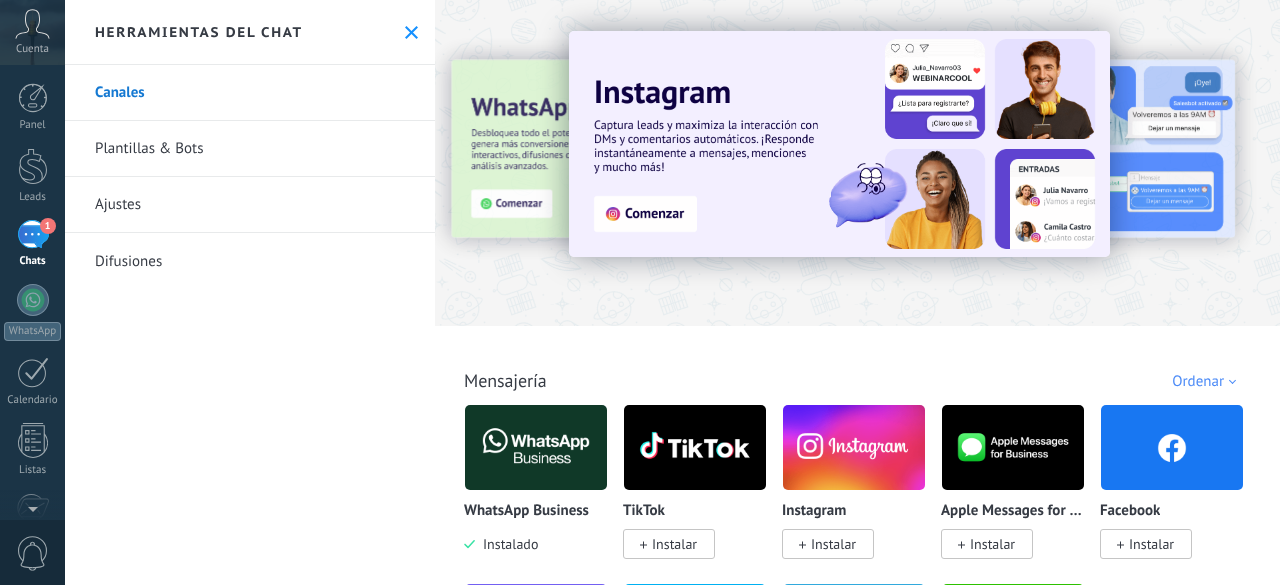 click on "Plantillas & Bots" at bounding box center (250, 149) 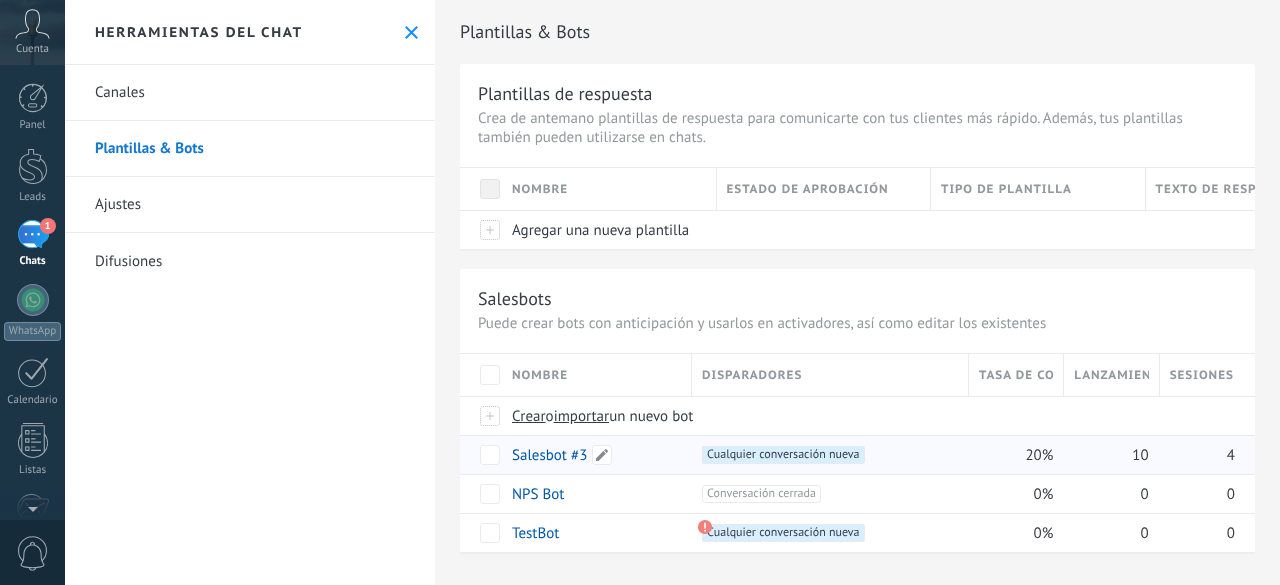 click on "Salesbot #3" at bounding box center (549, 455) 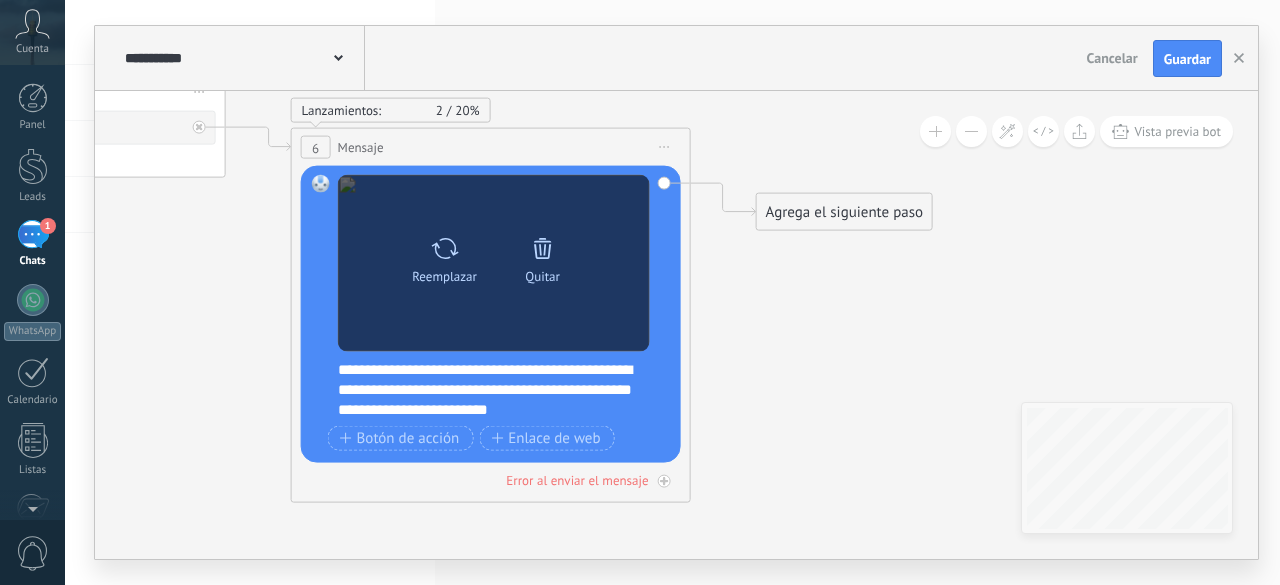 click at bounding box center (444, 248) 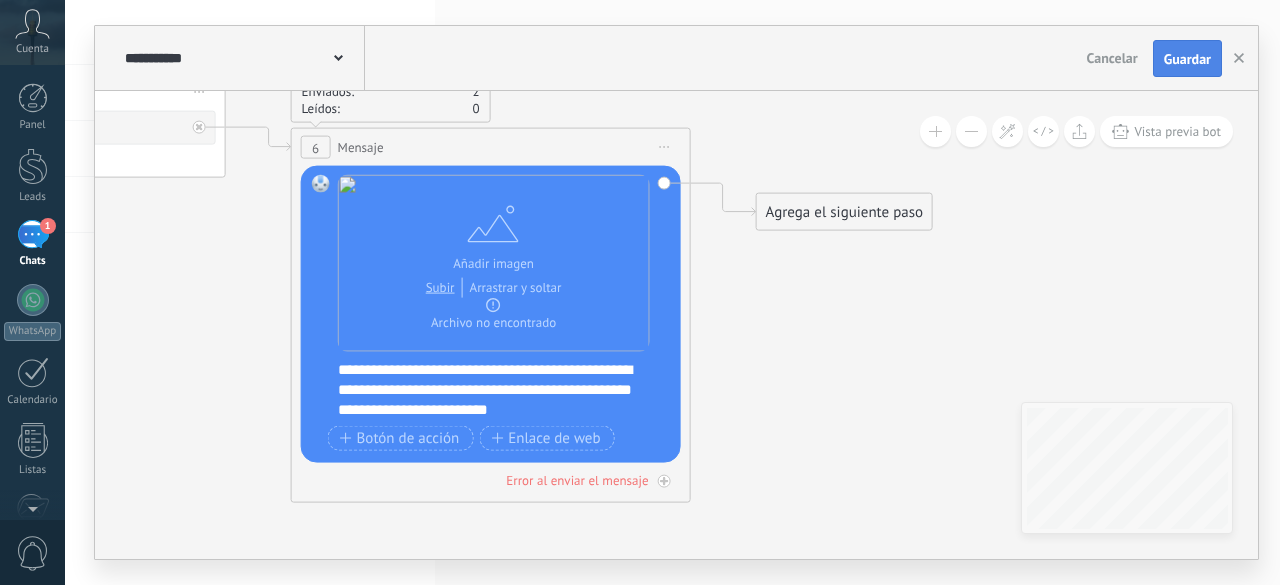 click on "Guardar" at bounding box center (1187, 59) 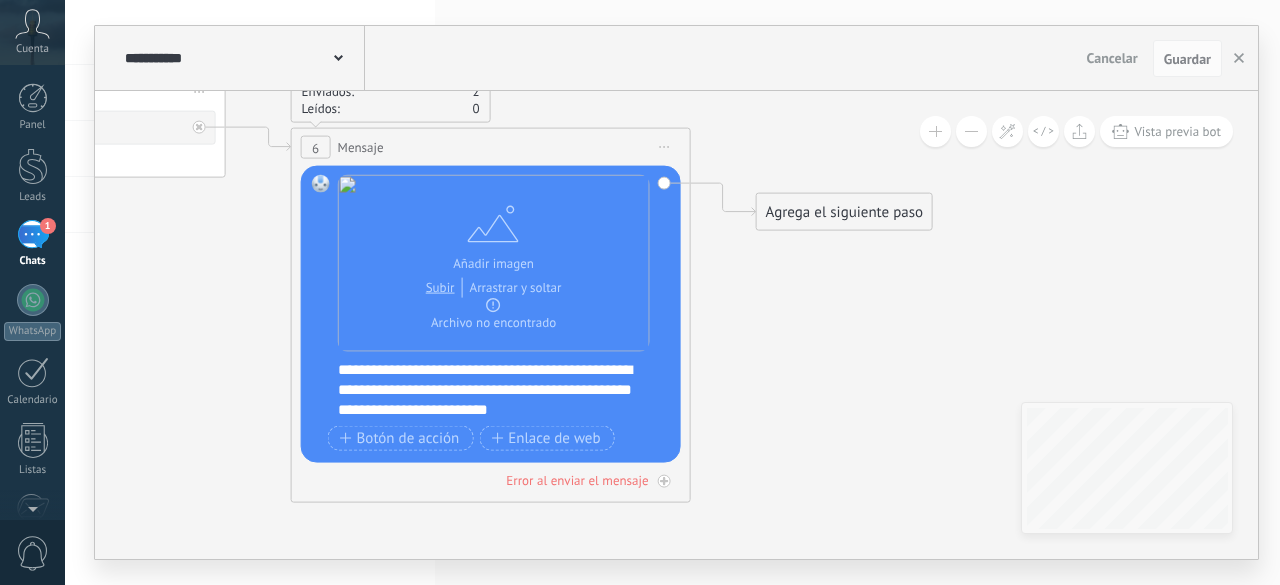 click on "1
Chats" at bounding box center (32, 244) 